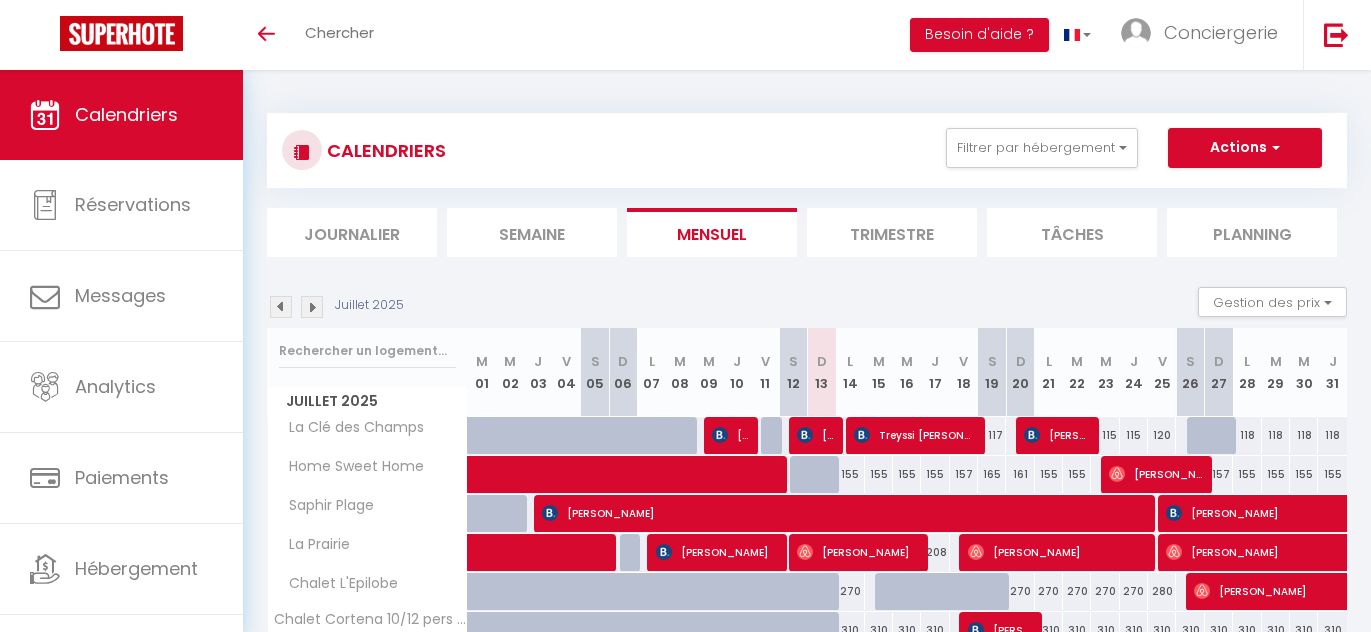 scroll, scrollTop: 113, scrollLeft: 0, axis: vertical 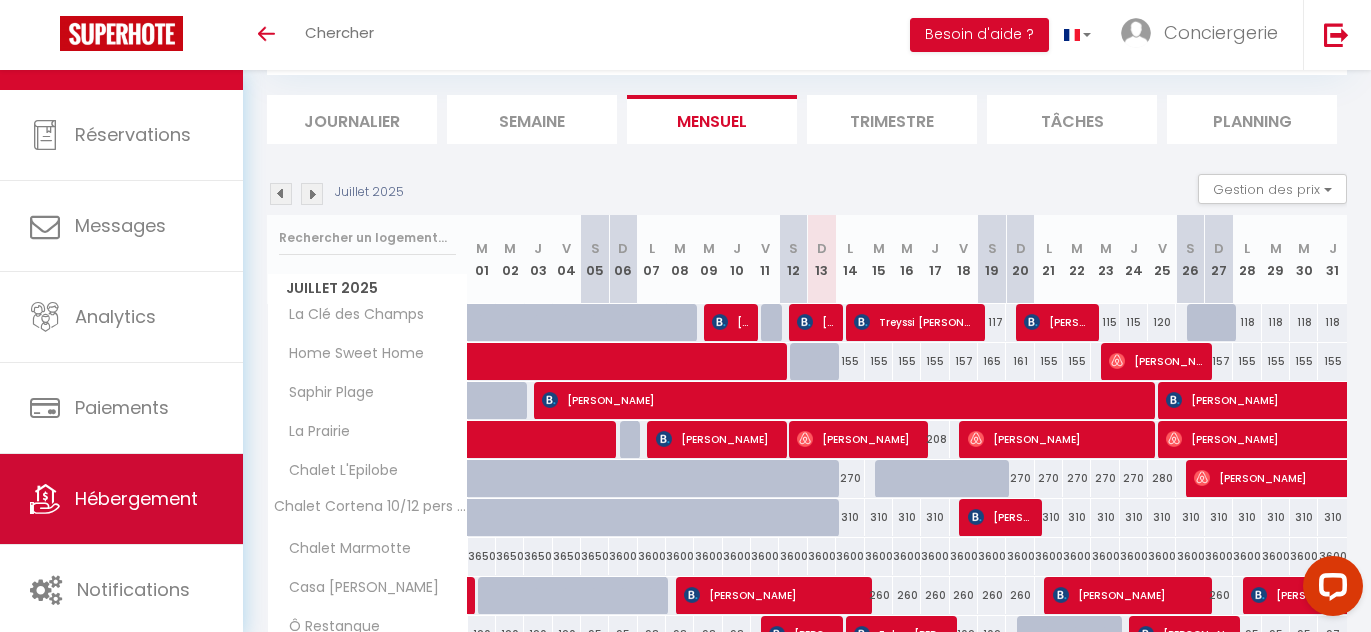 click on "Hébergement" at bounding box center (136, 498) 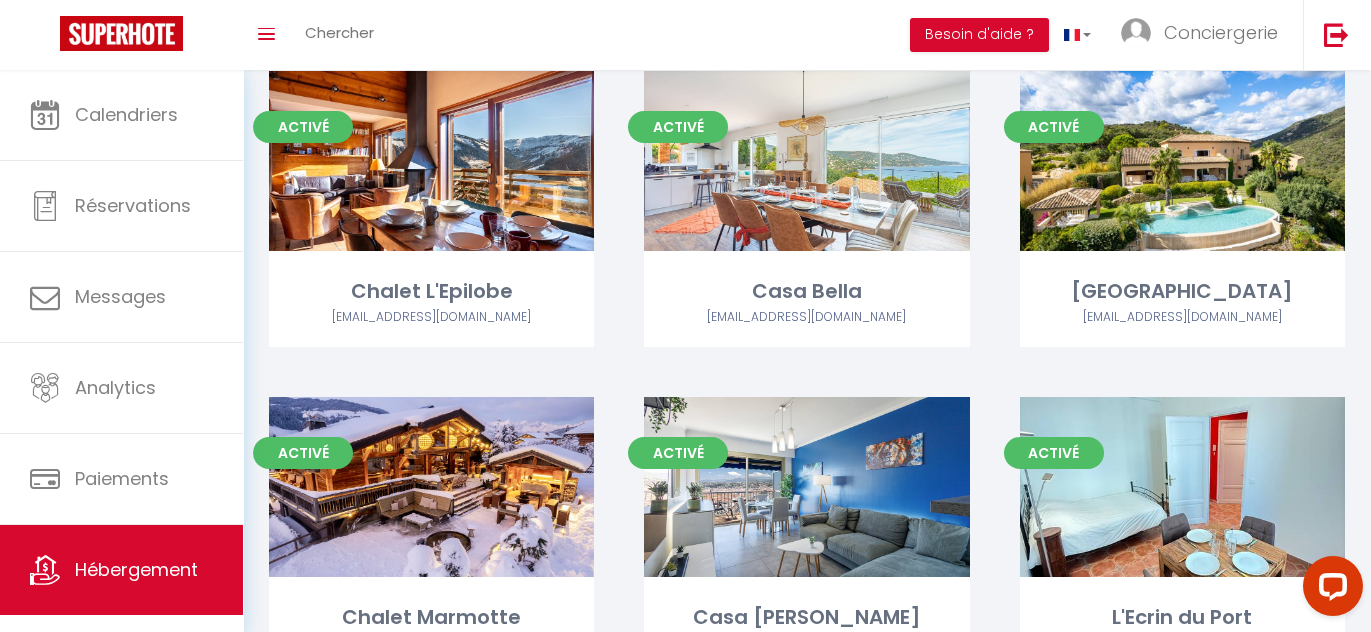 scroll, scrollTop: 794, scrollLeft: 0, axis: vertical 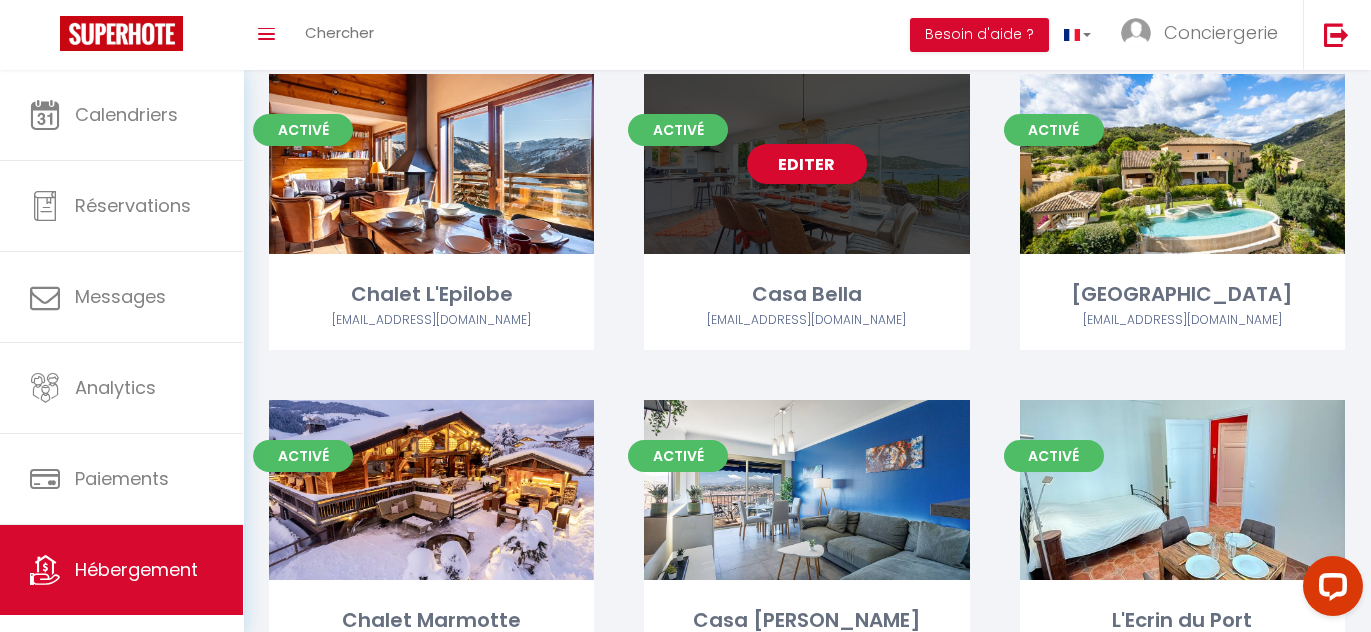 click on "Editer" at bounding box center (807, 164) 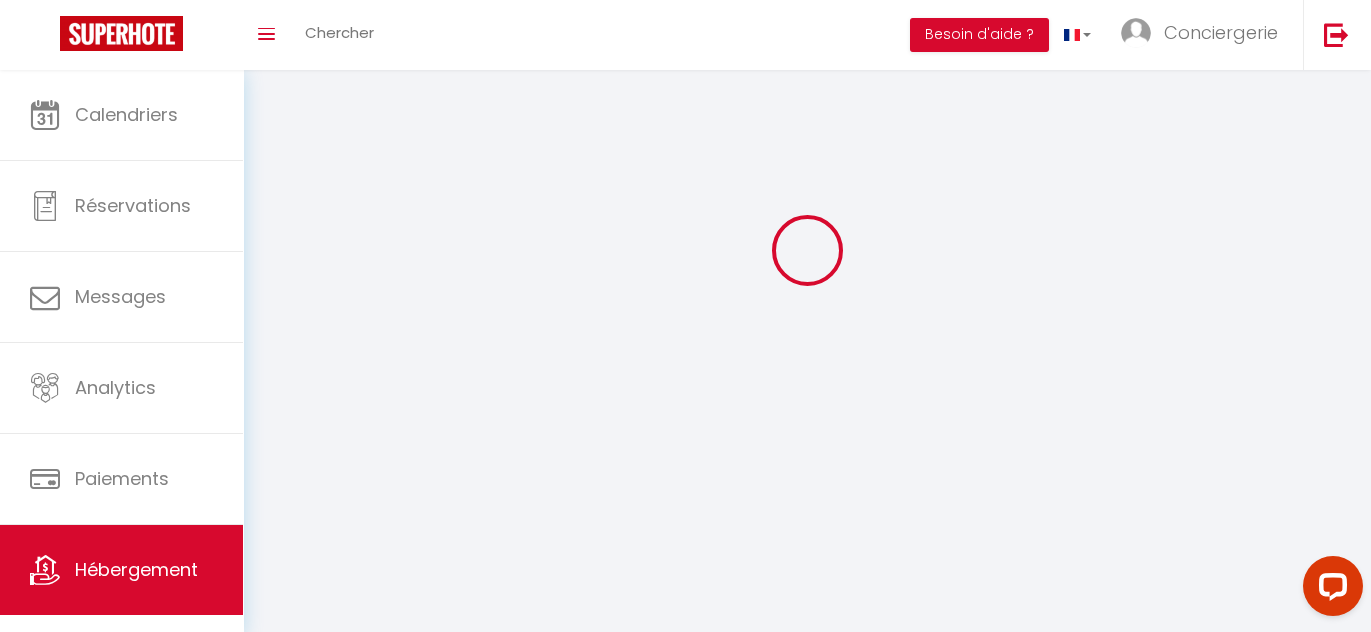 scroll, scrollTop: 0, scrollLeft: 0, axis: both 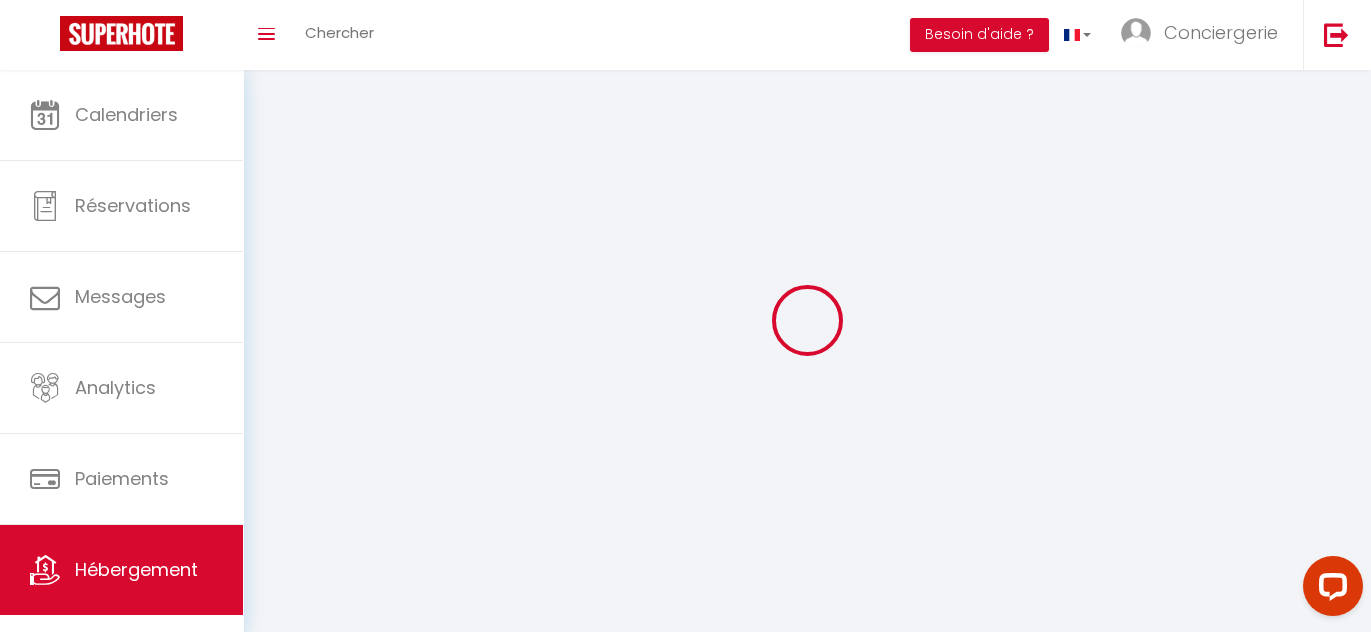 select 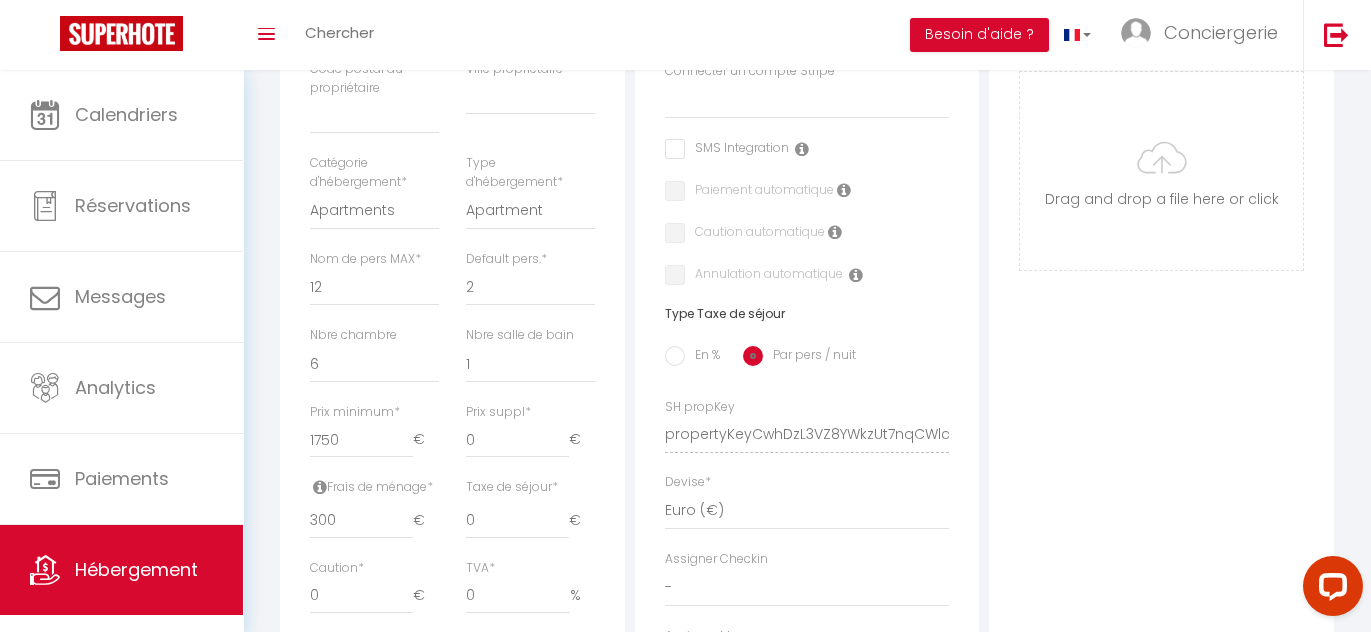 select 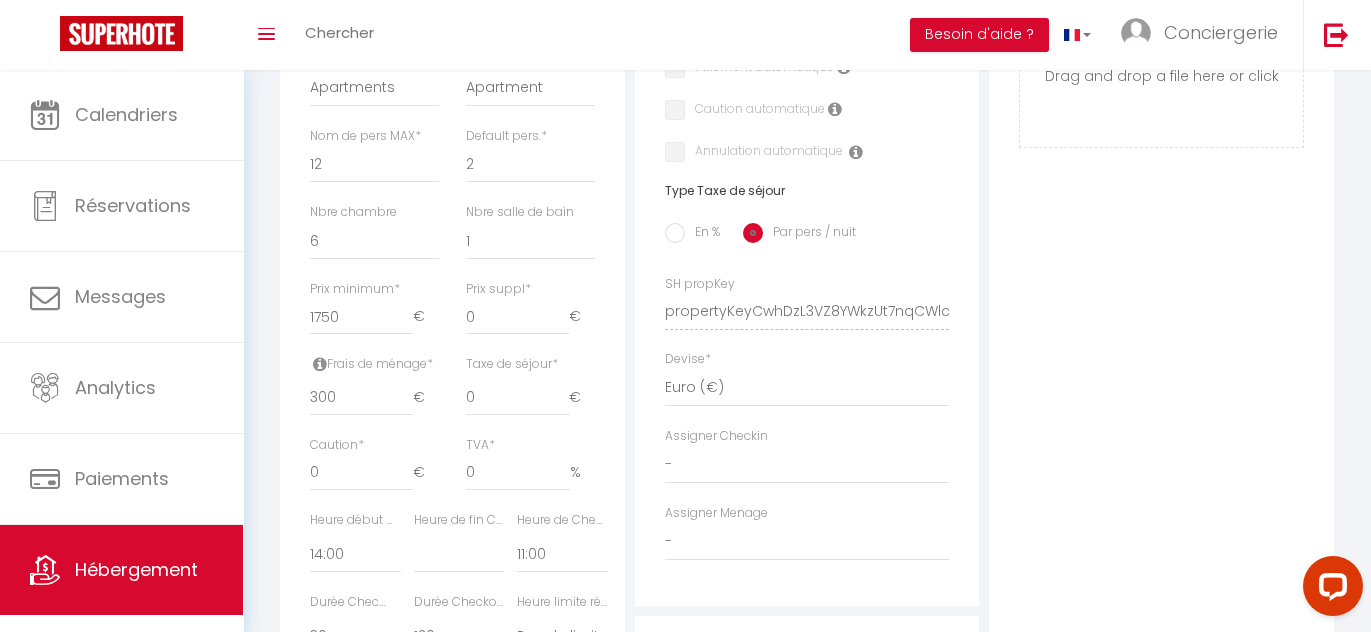 scroll, scrollTop: 702, scrollLeft: 0, axis: vertical 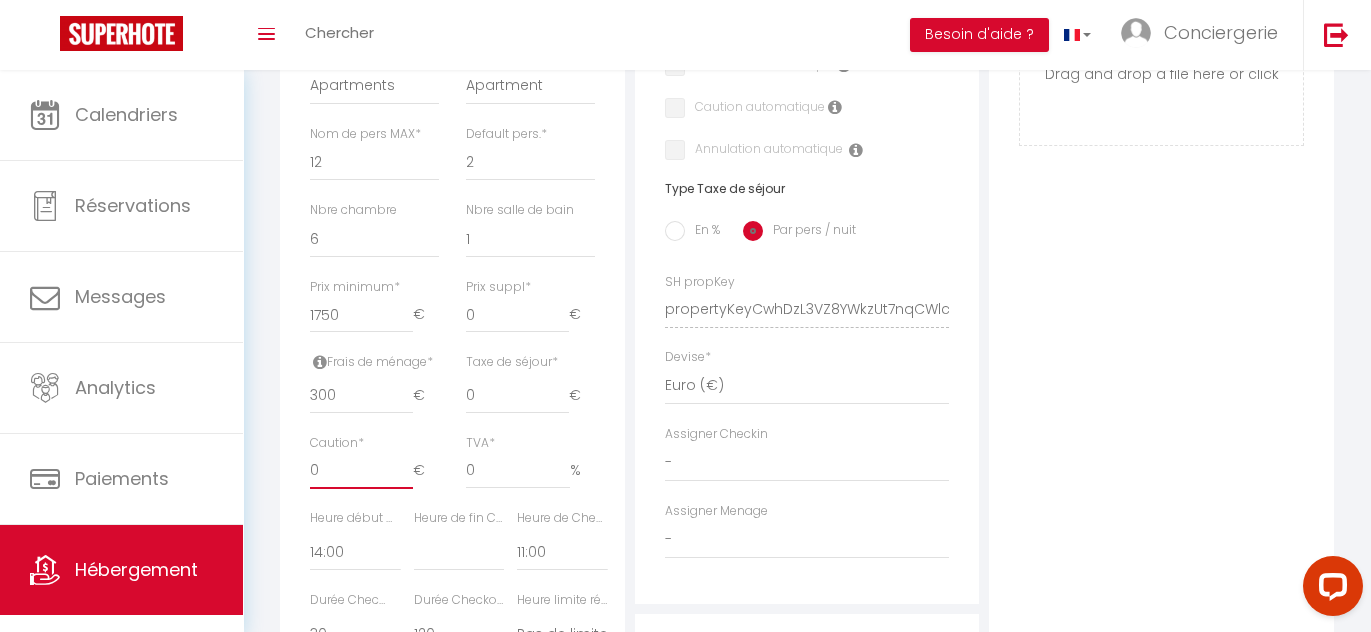 click on "0" at bounding box center [361, 471] 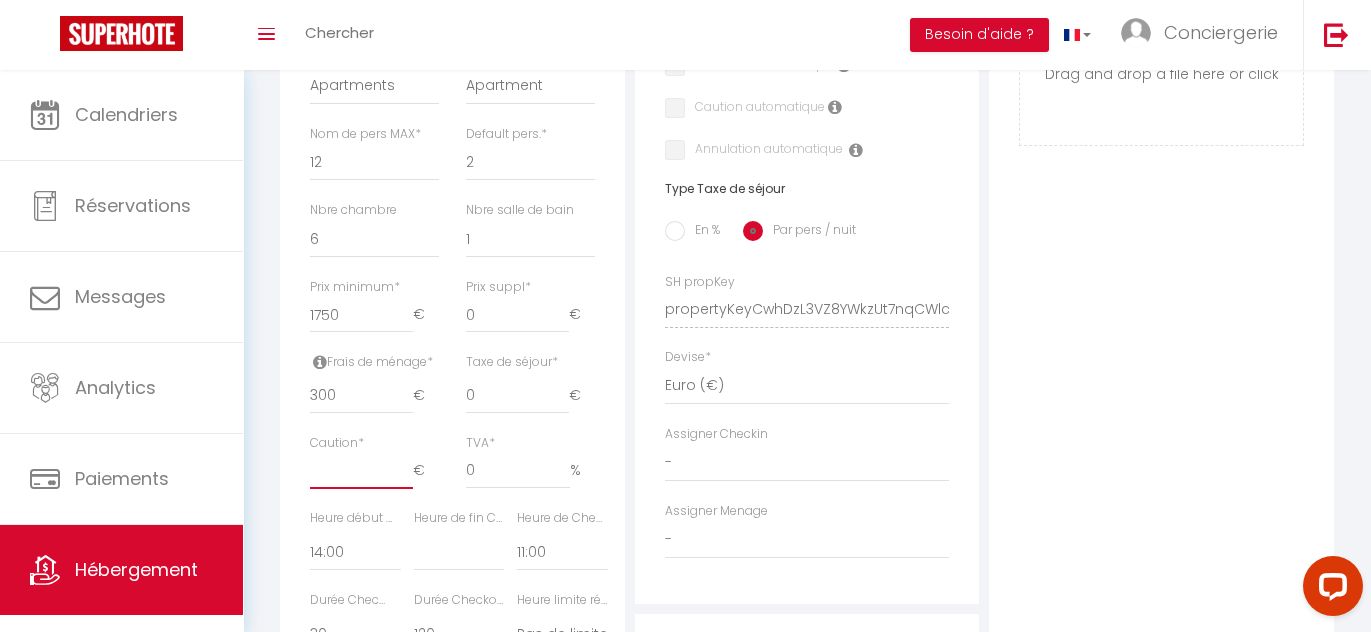 select 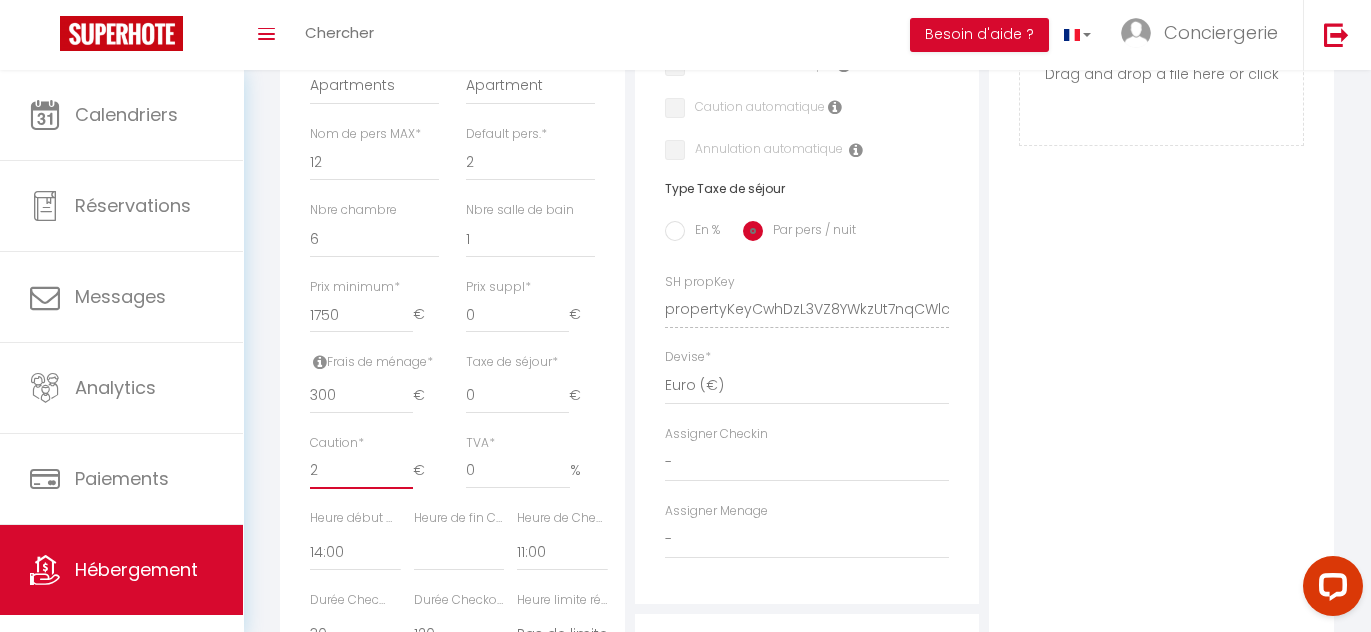 select 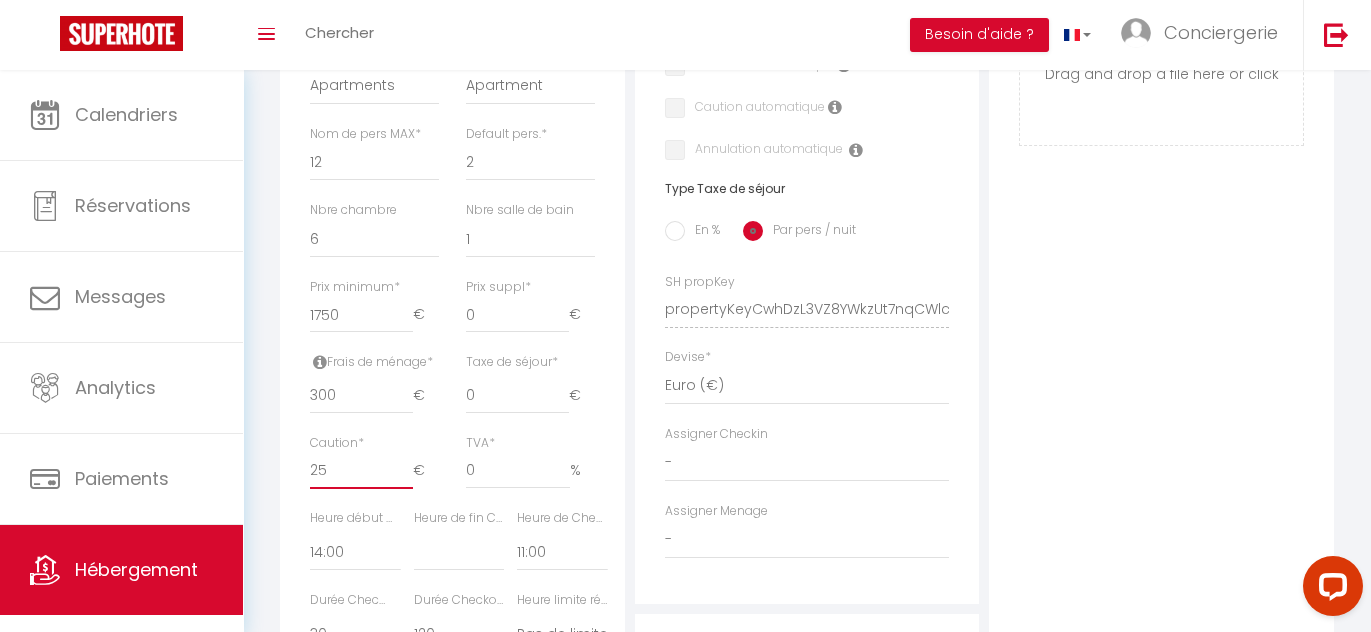 select 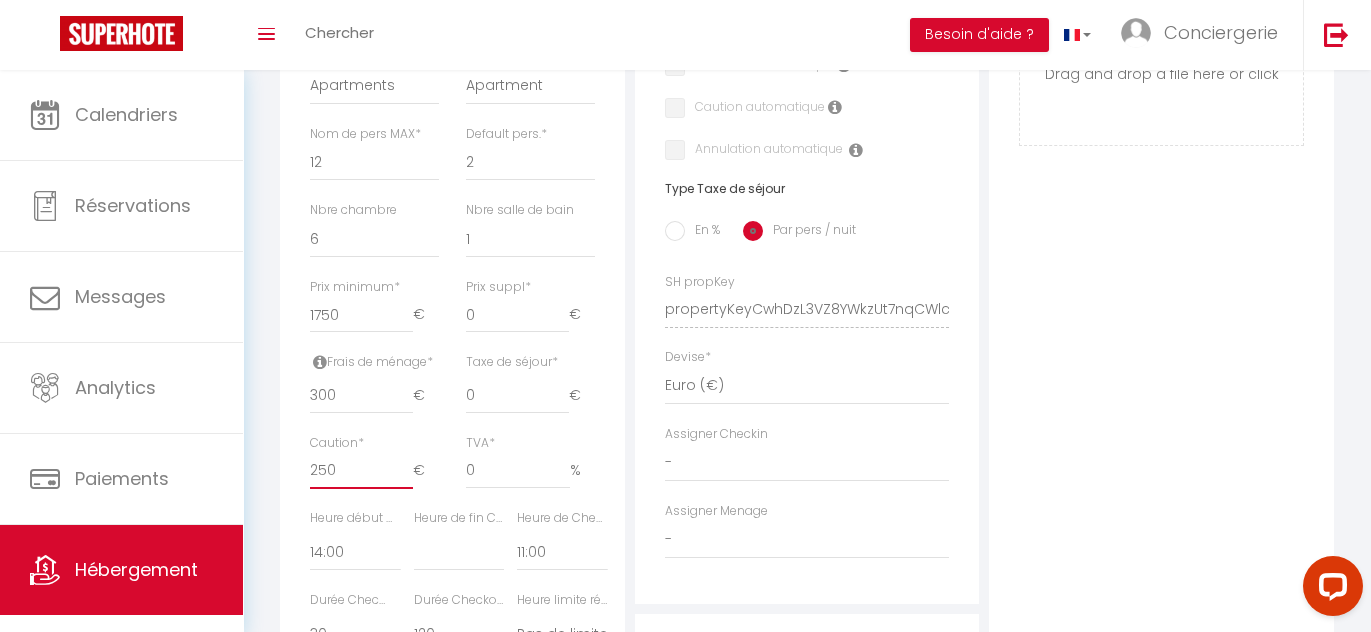 select 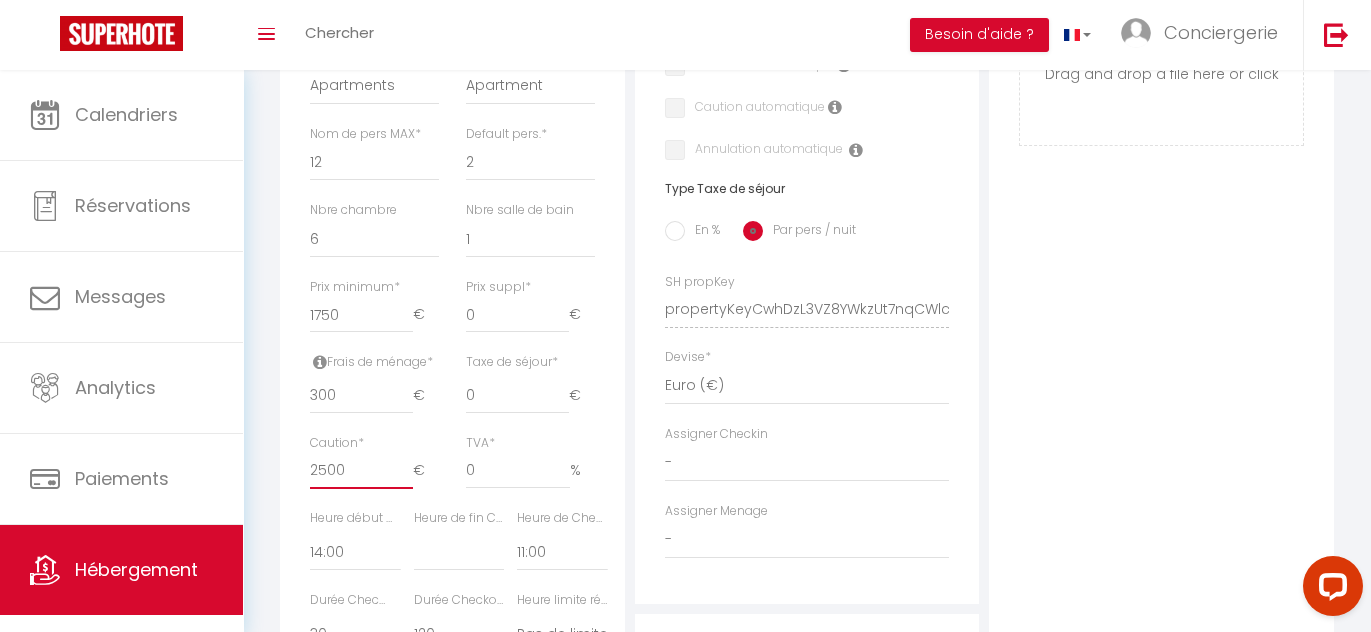 select 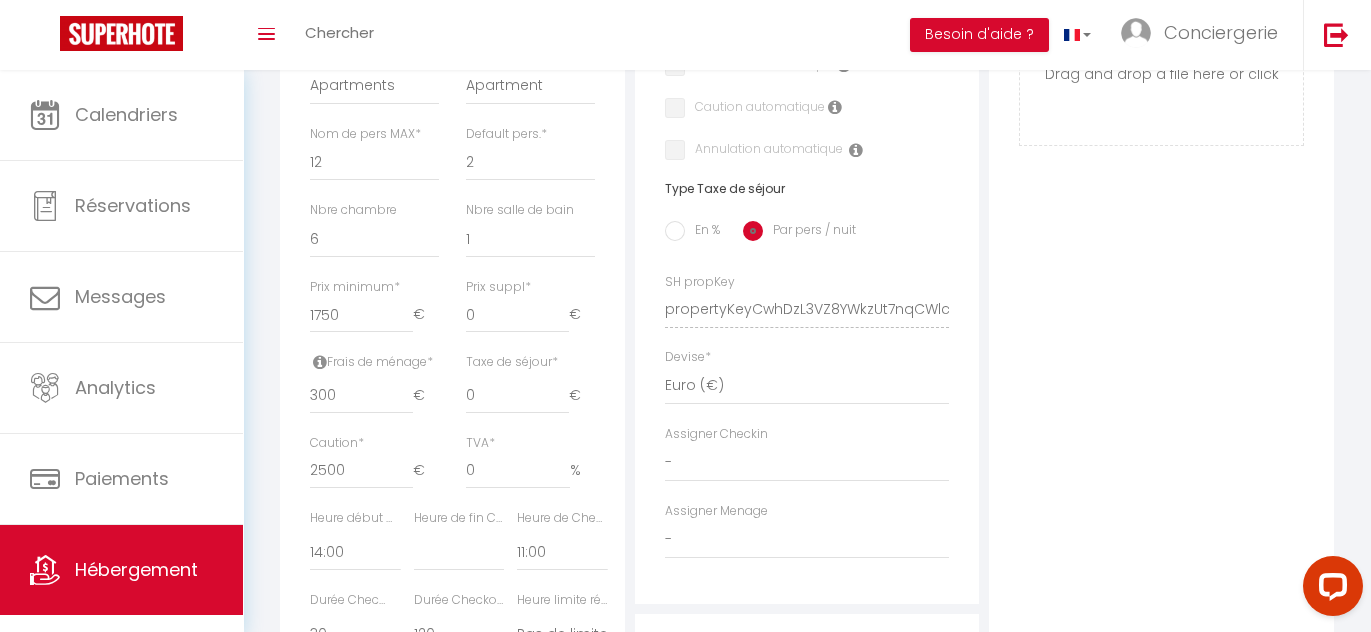 click on "Photo
Photo
Supprimer
Drag and drop a file here or click Ooops, something wrong appended. Remove   Drag and drop or click to replace" at bounding box center (1161, 295) 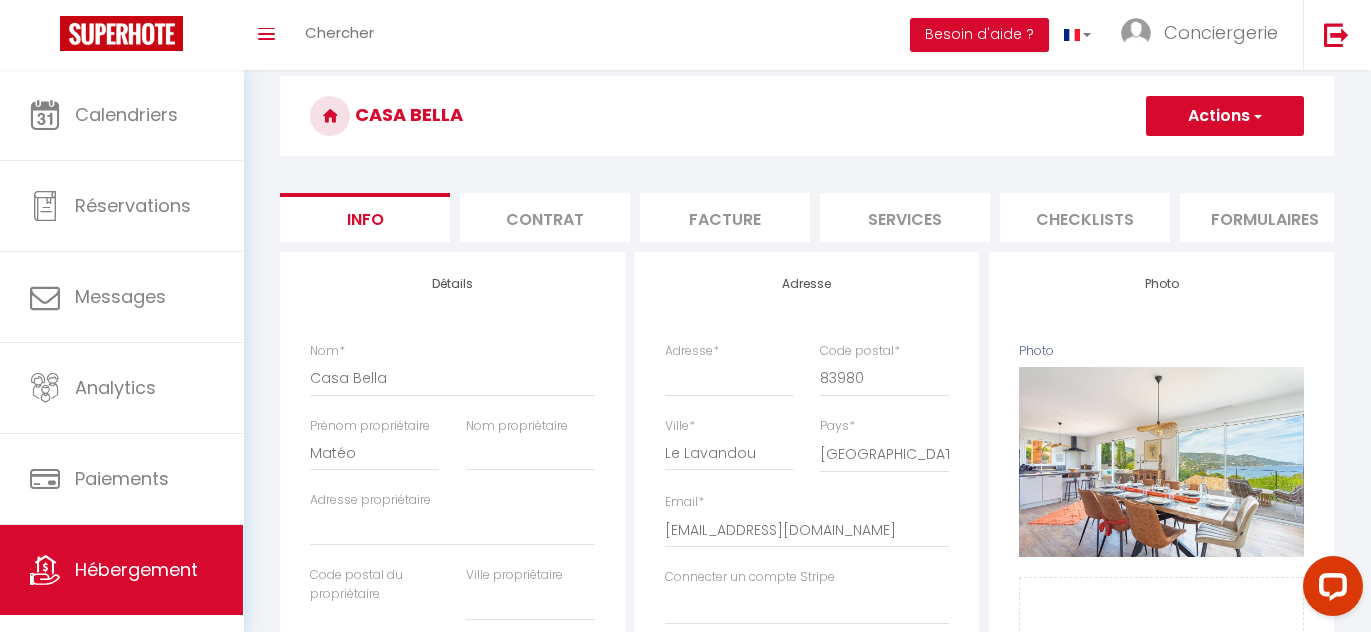 scroll, scrollTop: 0, scrollLeft: 0, axis: both 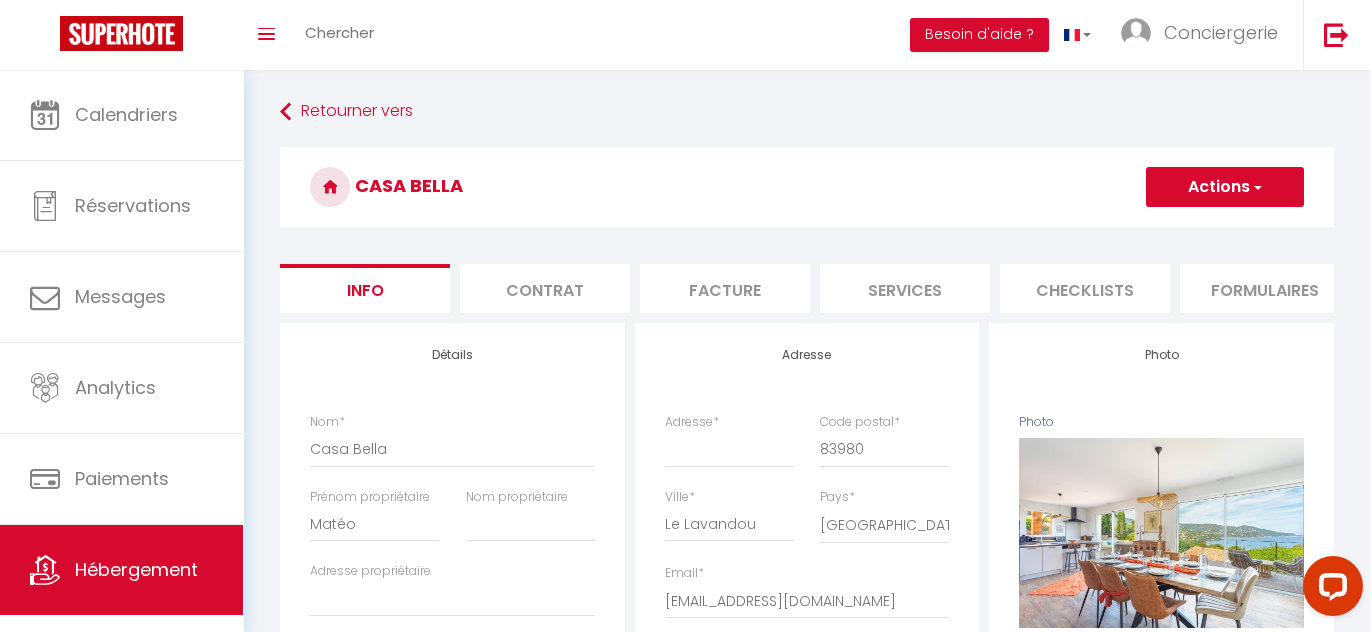 click on "Actions" at bounding box center (1225, 187) 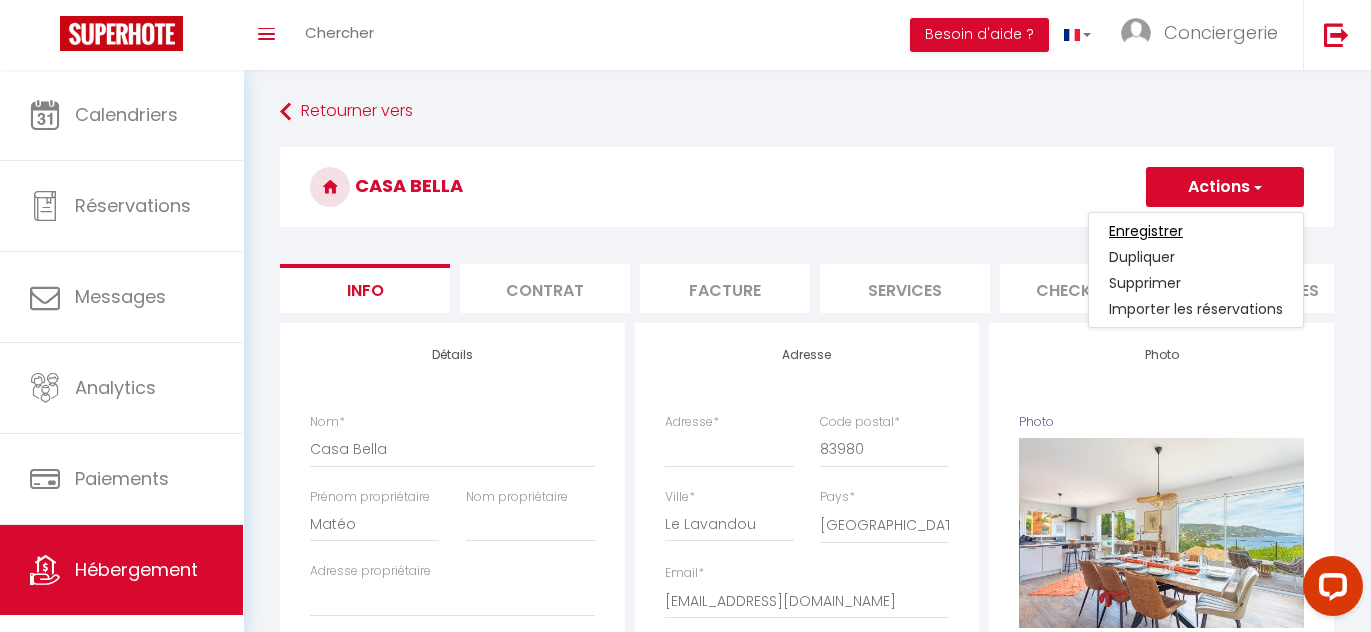 click on "Enregistrer" at bounding box center (1146, 231) 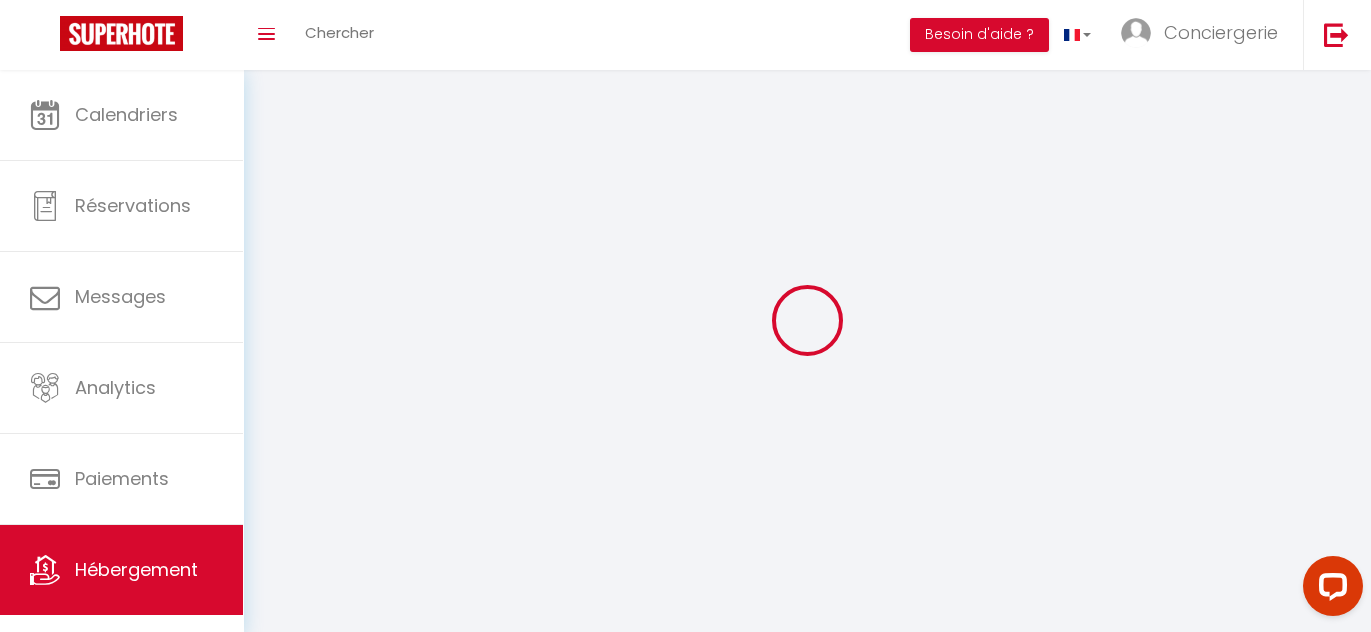 select 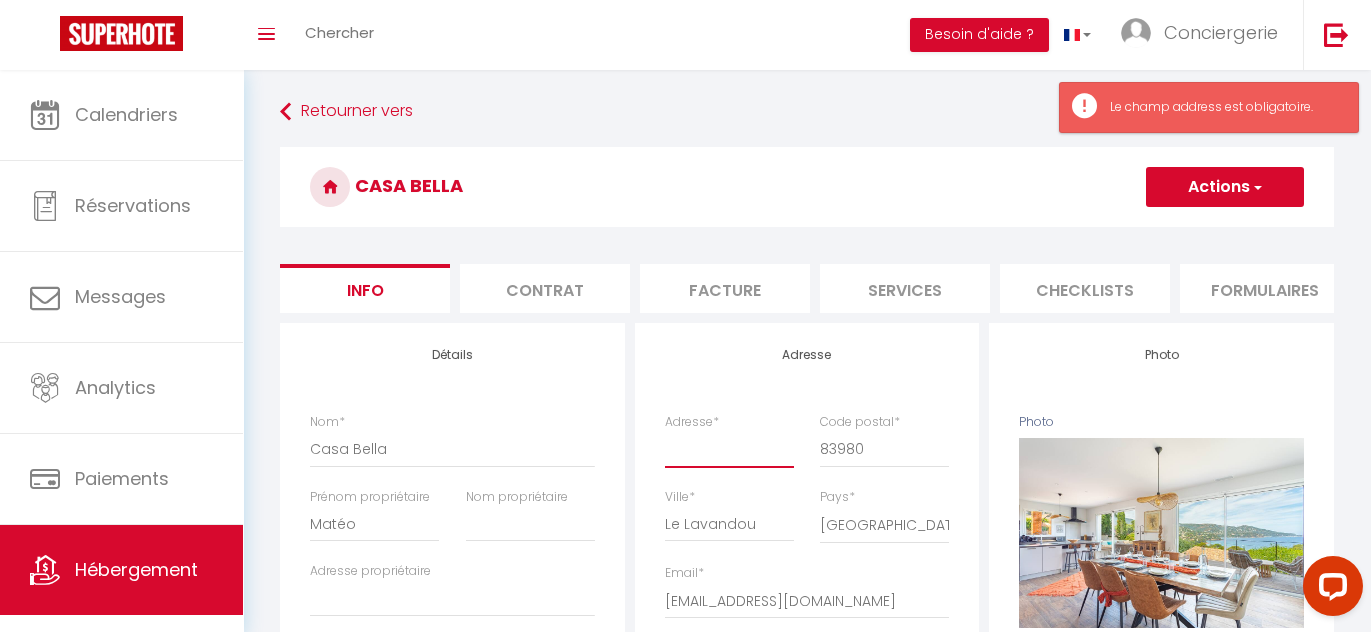 click on "Adresse
*" at bounding box center [729, 449] 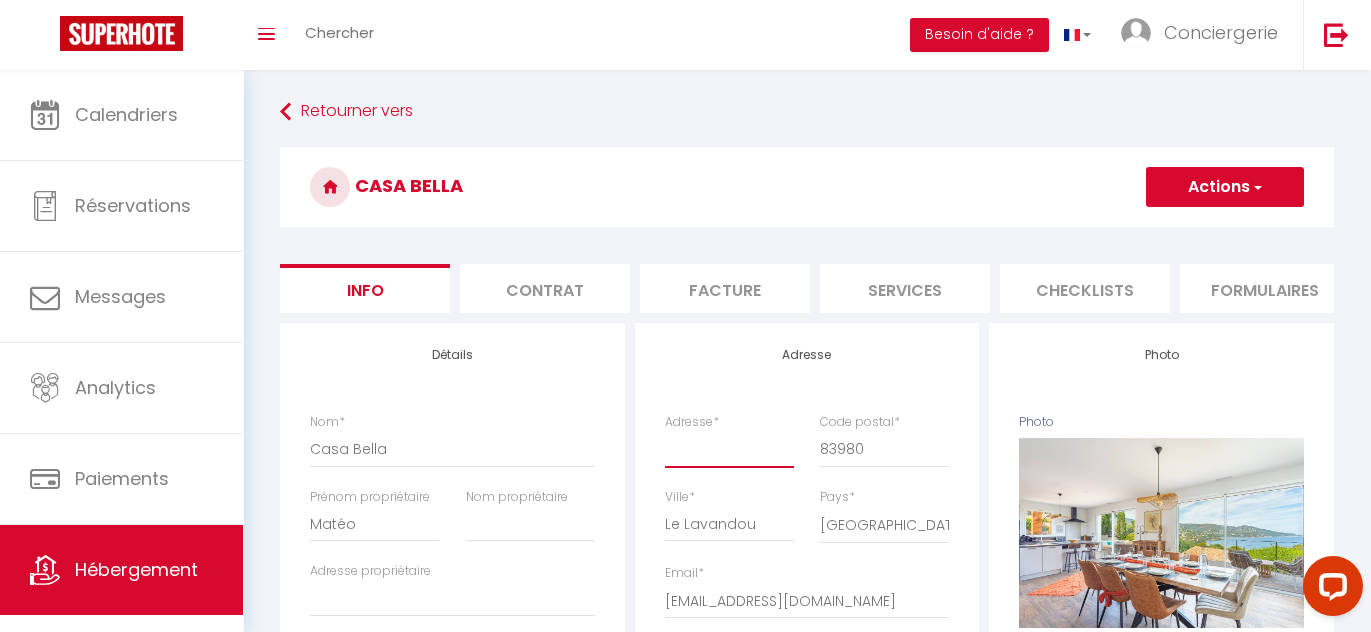 type on "3" 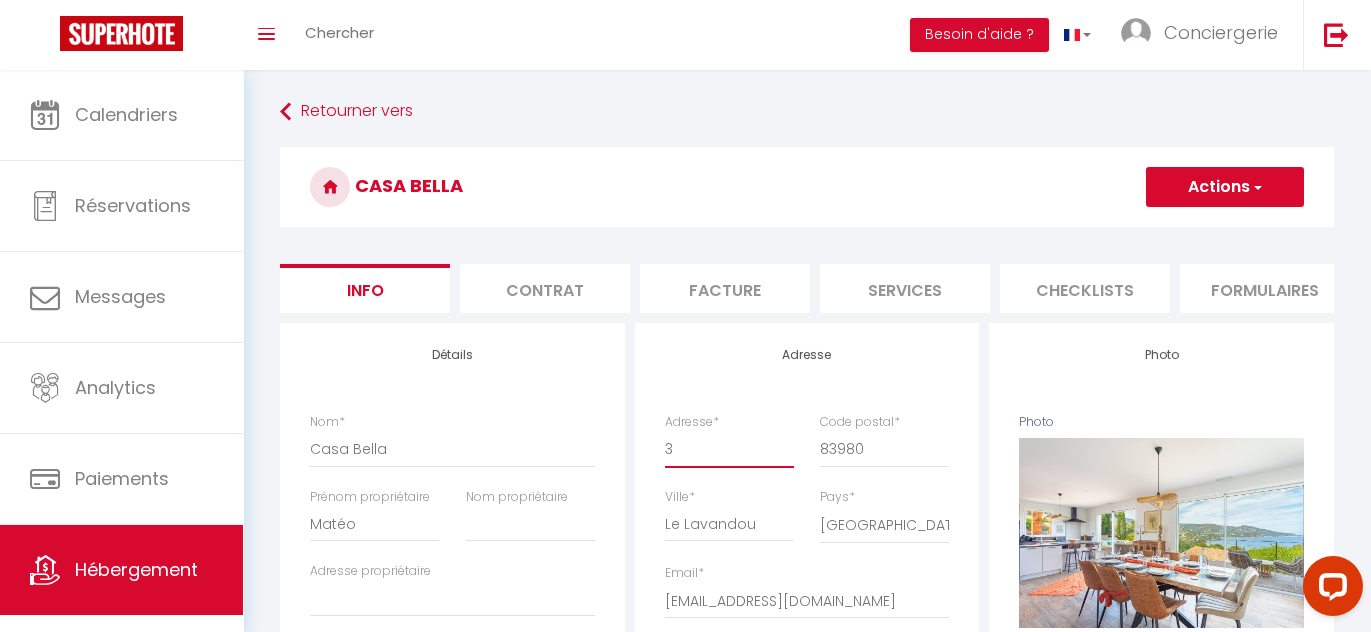 select 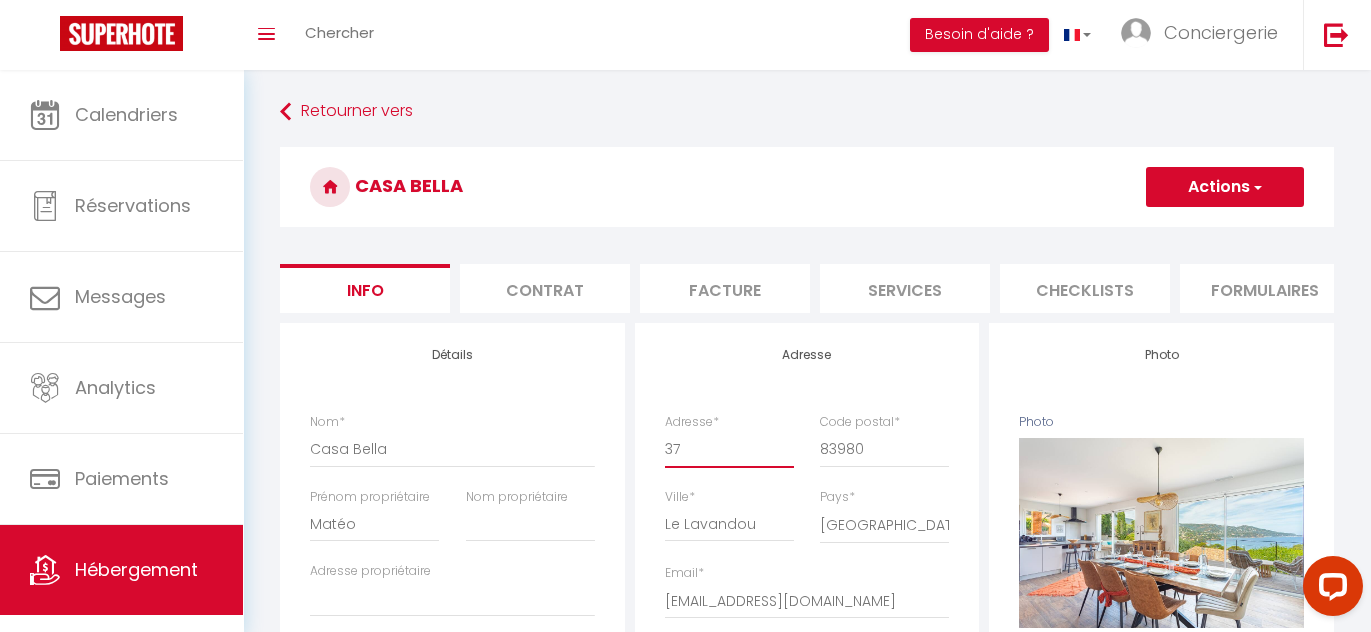 select 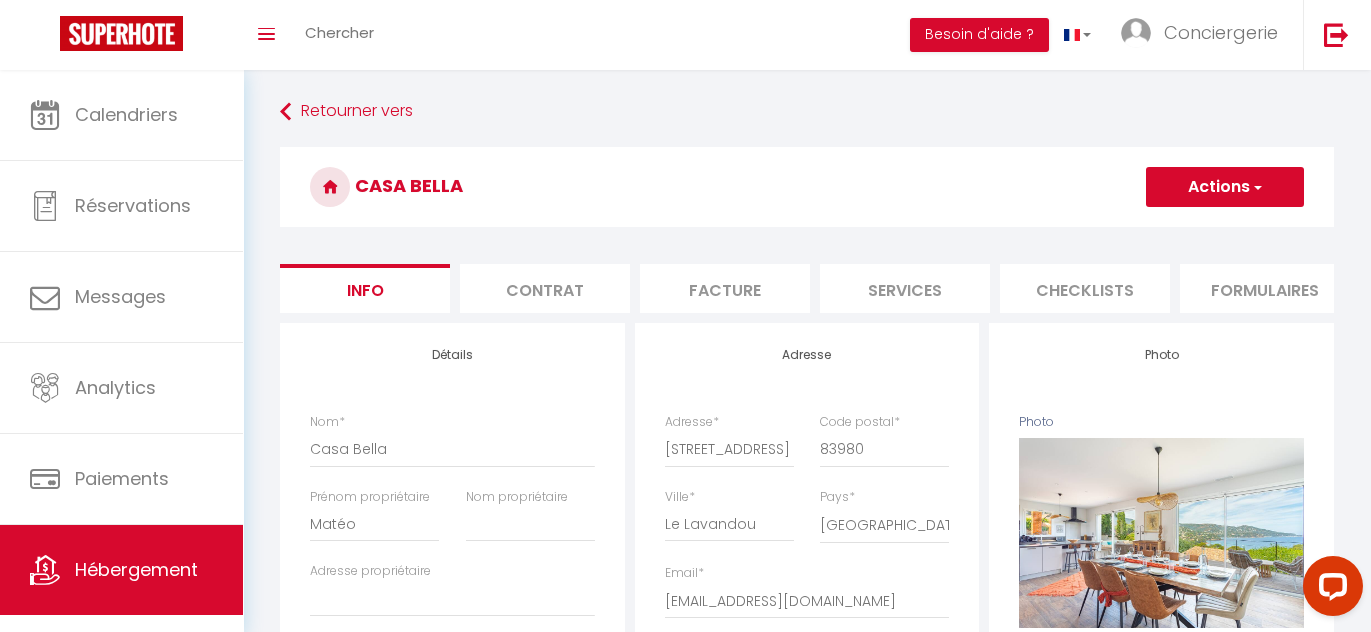 click on "Actions" at bounding box center [1225, 187] 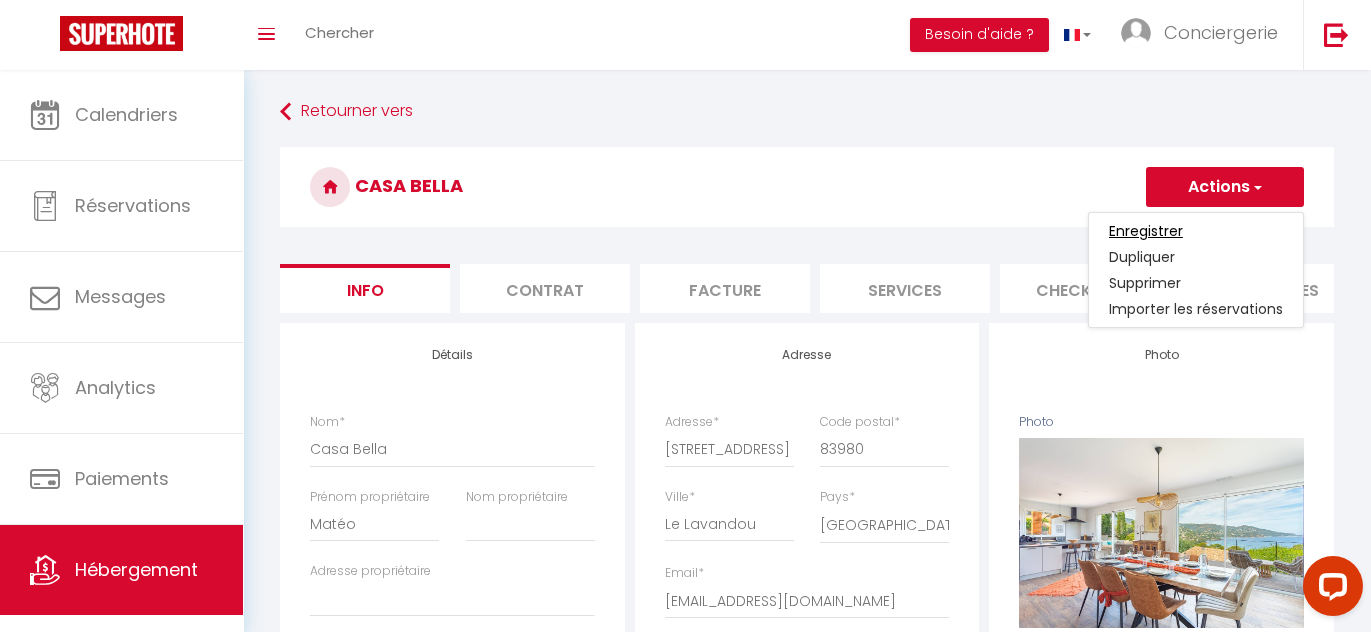 click on "Enregistrer" at bounding box center (1146, 231) 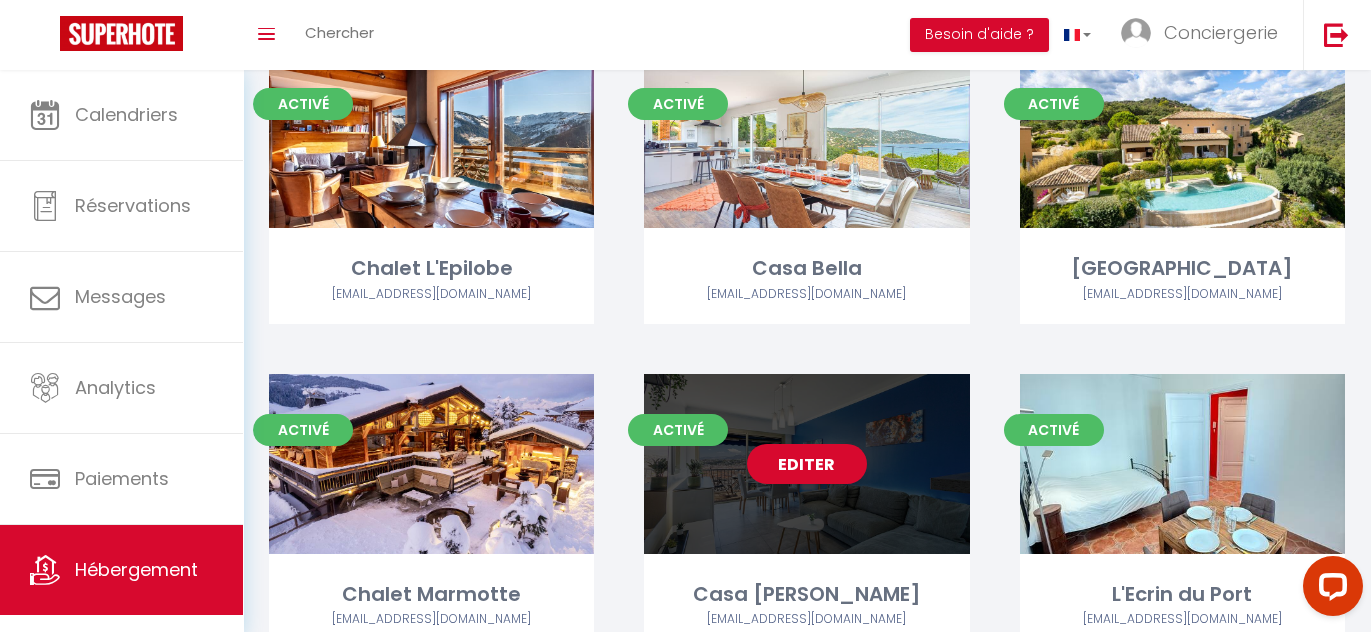 scroll, scrollTop: 739, scrollLeft: 0, axis: vertical 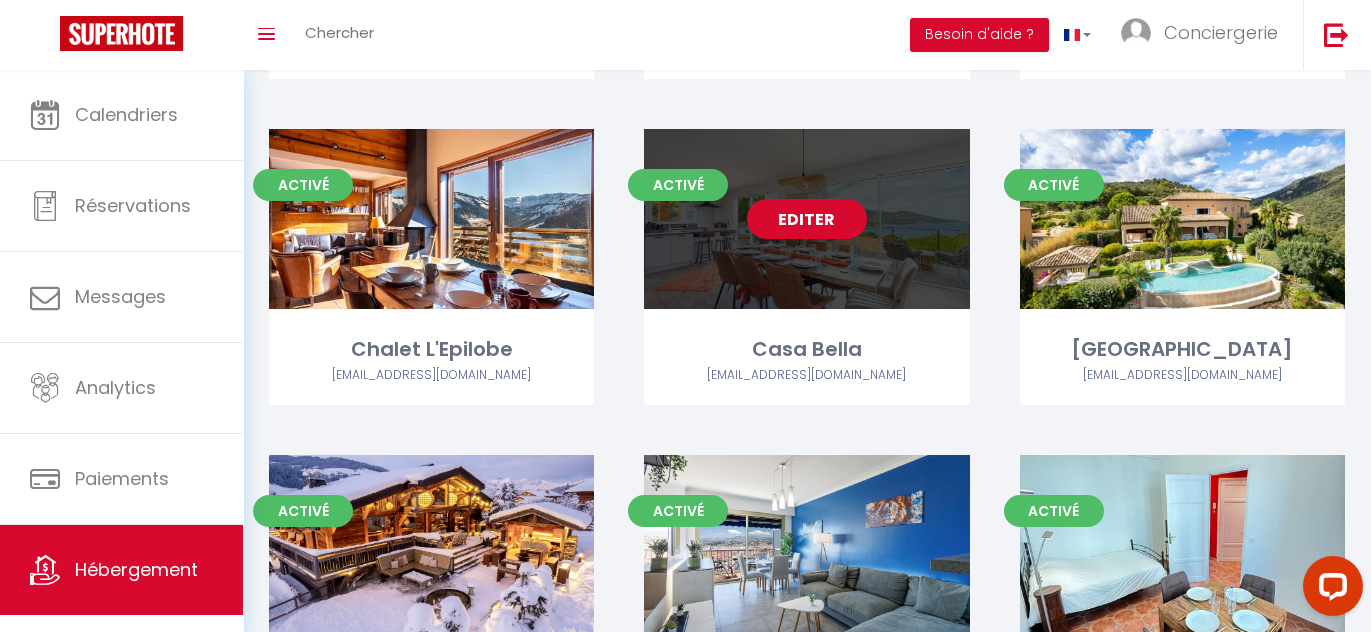 click on "Editer" at bounding box center [807, 219] 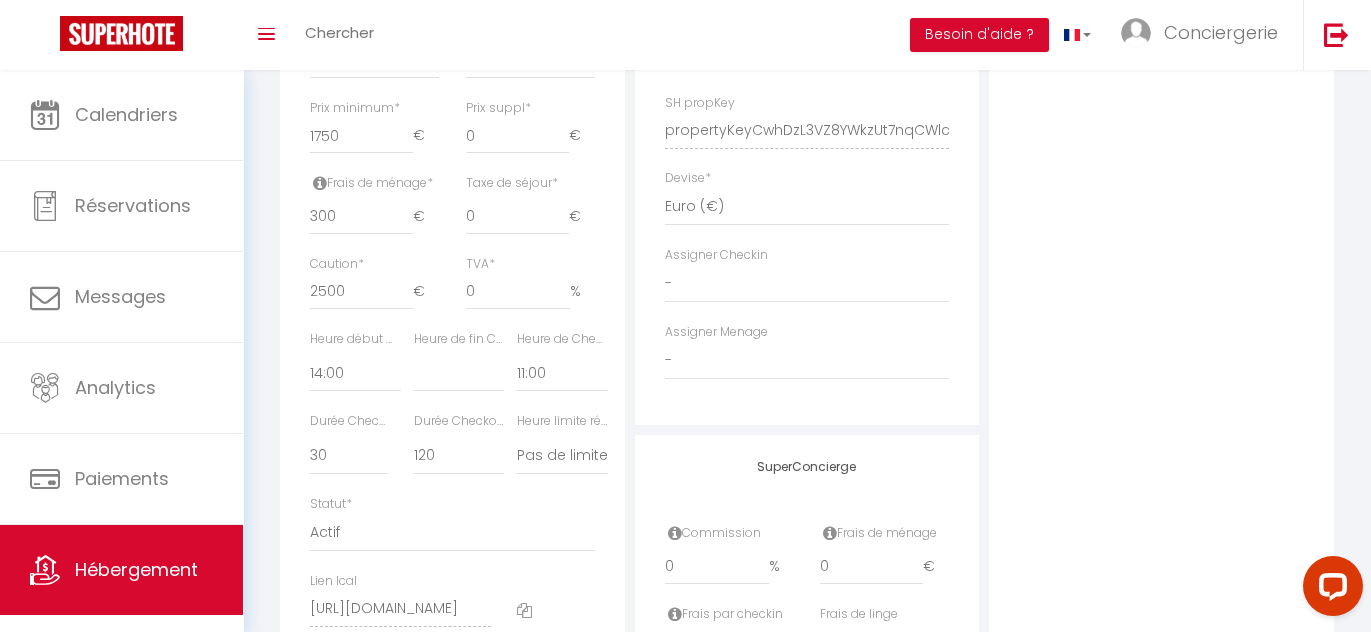 scroll, scrollTop: 878, scrollLeft: 0, axis: vertical 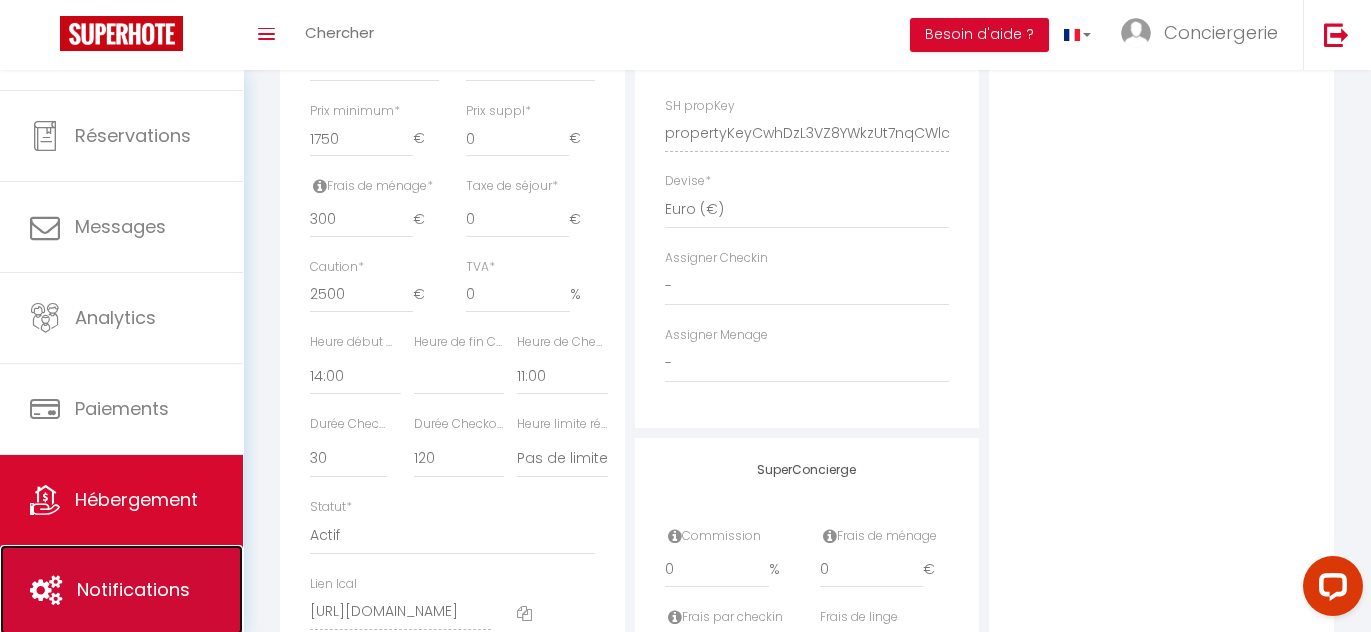 click on "Notifications" at bounding box center [121, 590] 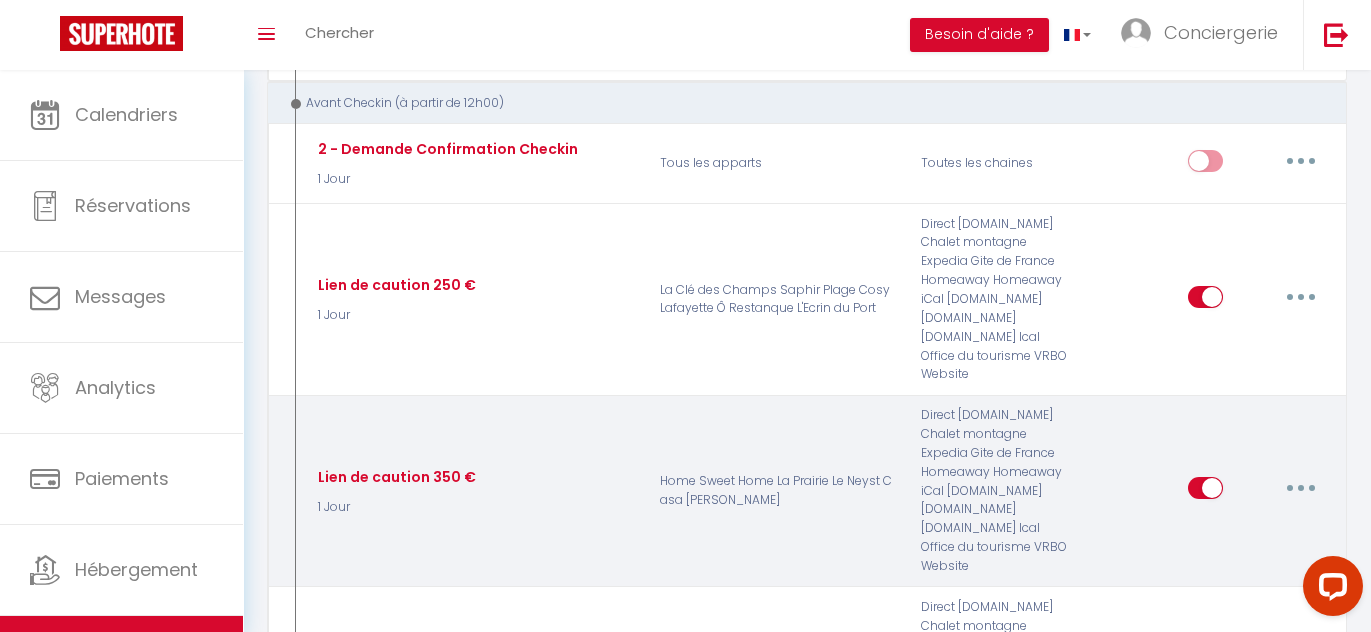 scroll, scrollTop: 558, scrollLeft: 0, axis: vertical 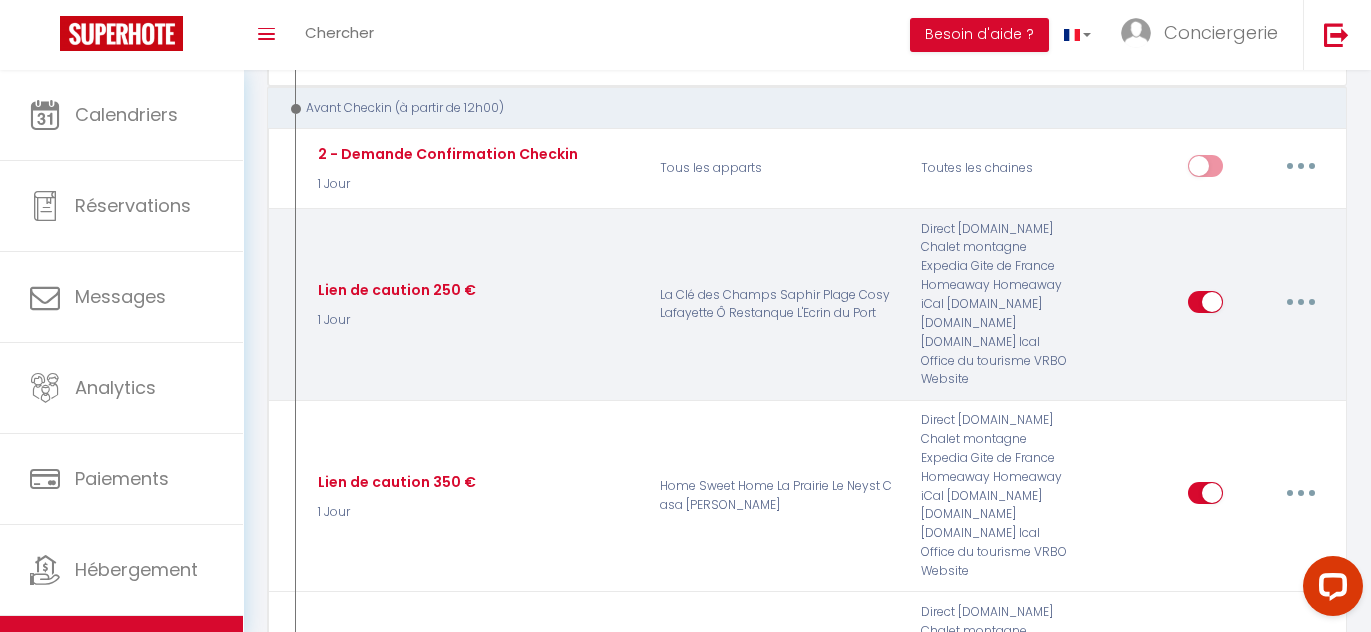click at bounding box center [1301, 302] 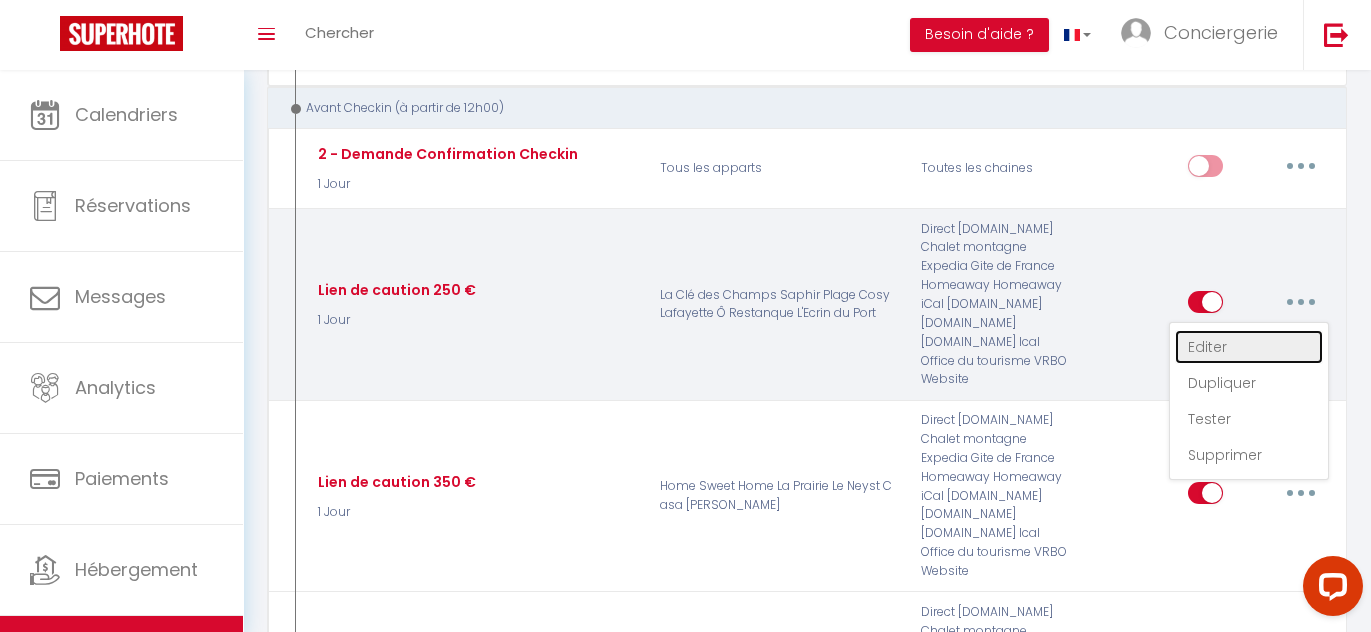 click on "Editer" at bounding box center [1249, 347] 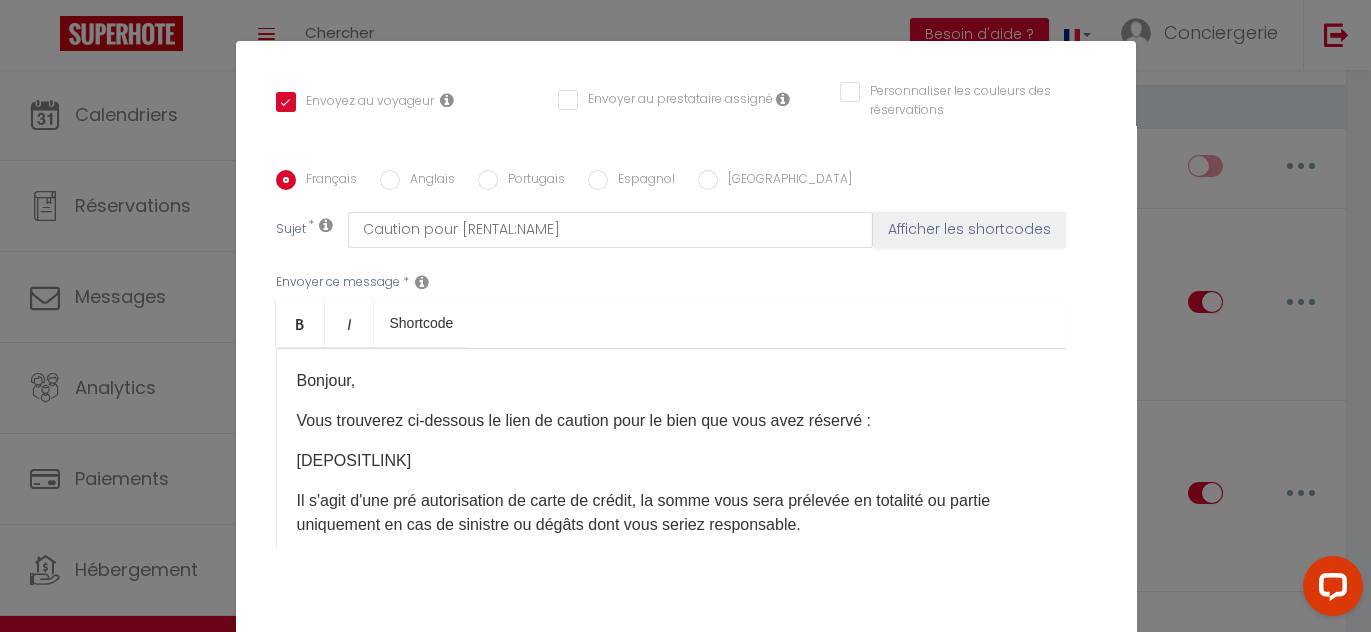 scroll, scrollTop: 433, scrollLeft: 0, axis: vertical 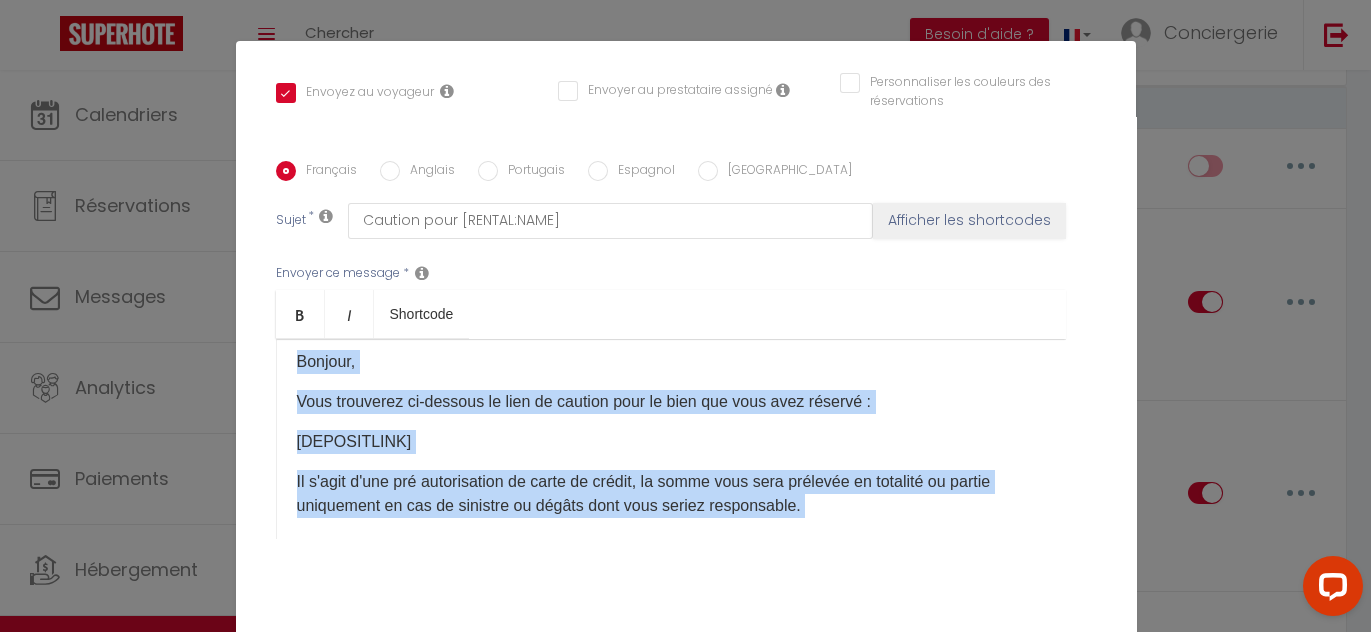 drag, startPoint x: 297, startPoint y: 348, endPoint x: 807, endPoint y: 502, distance: 532.74384 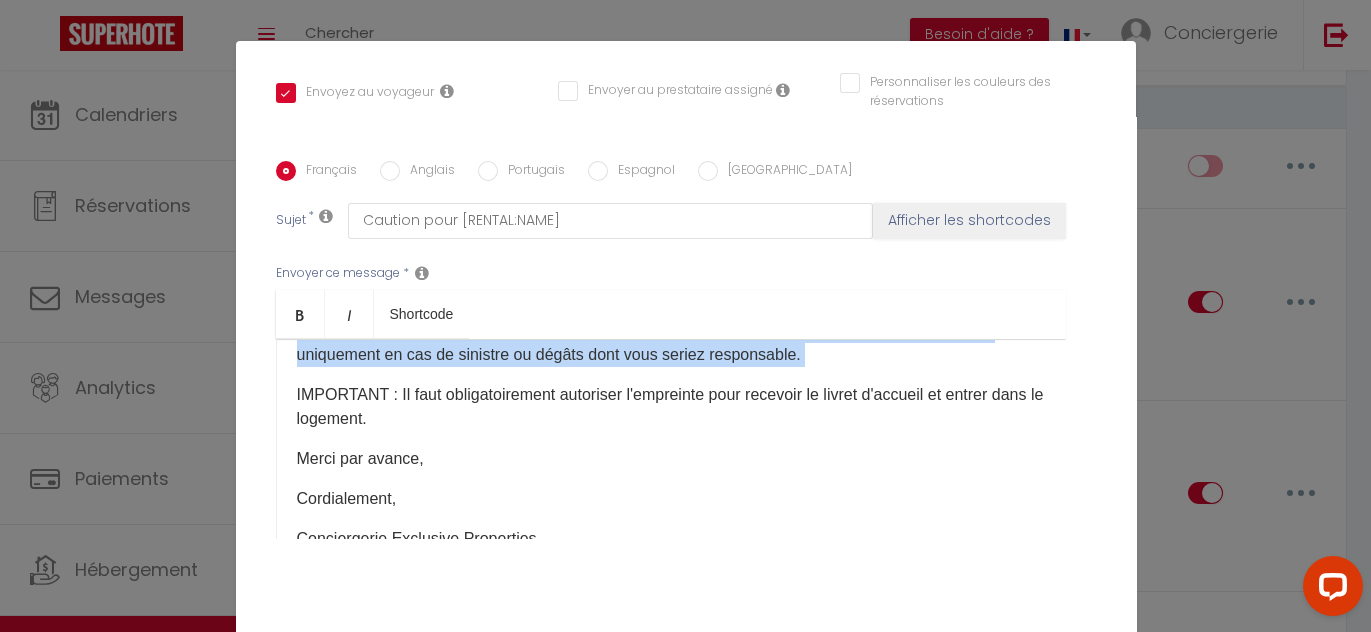 scroll, scrollTop: 195, scrollLeft: 0, axis: vertical 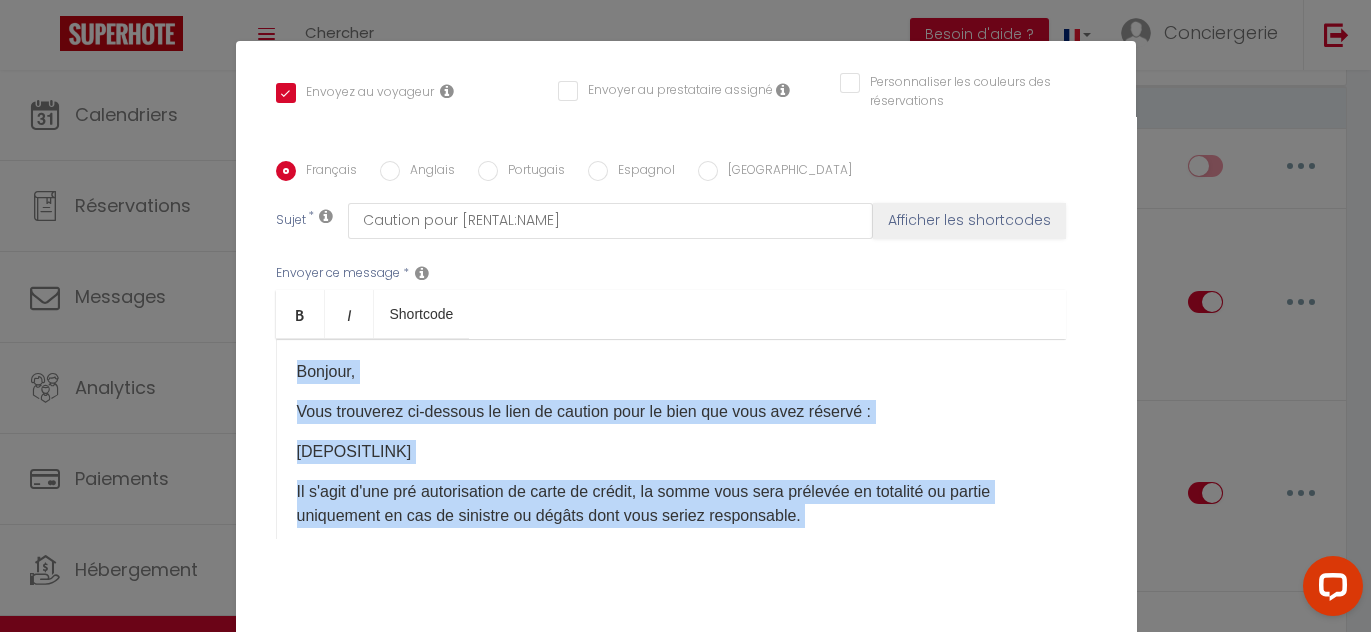 drag, startPoint x: 605, startPoint y: 478, endPoint x: 298, endPoint y: 350, distance: 332.6154 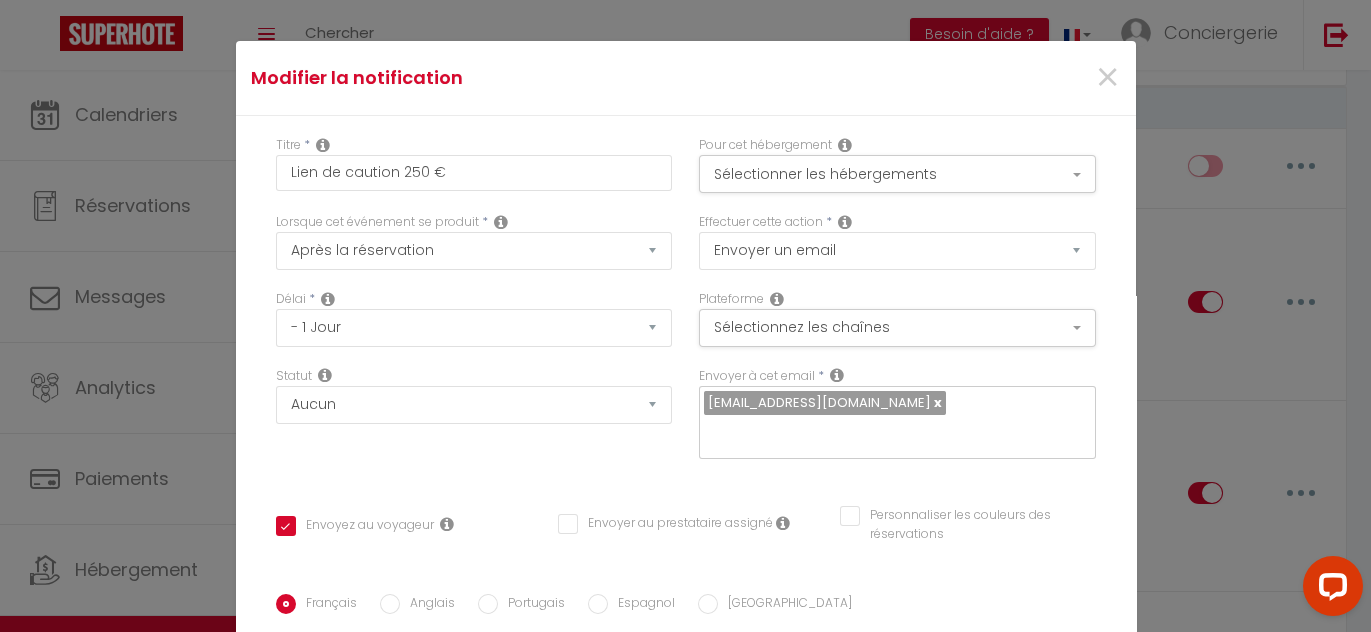 scroll, scrollTop: 433, scrollLeft: 0, axis: vertical 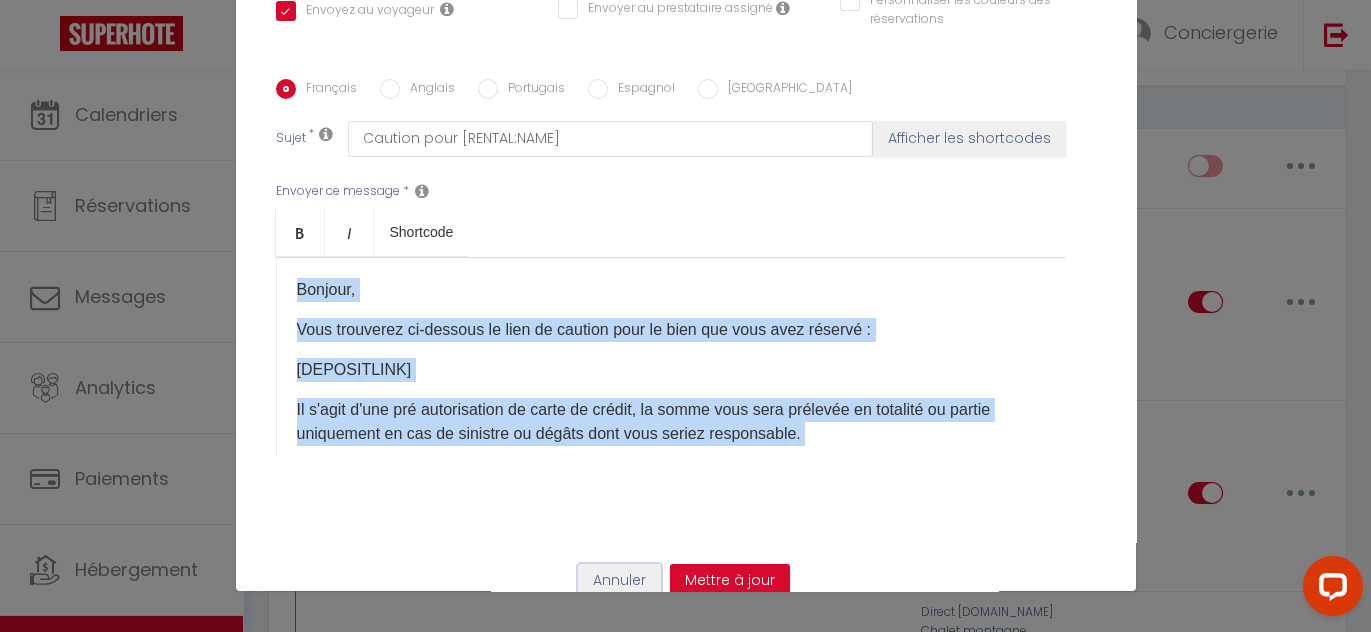 click on "Annuler" at bounding box center (619, 581) 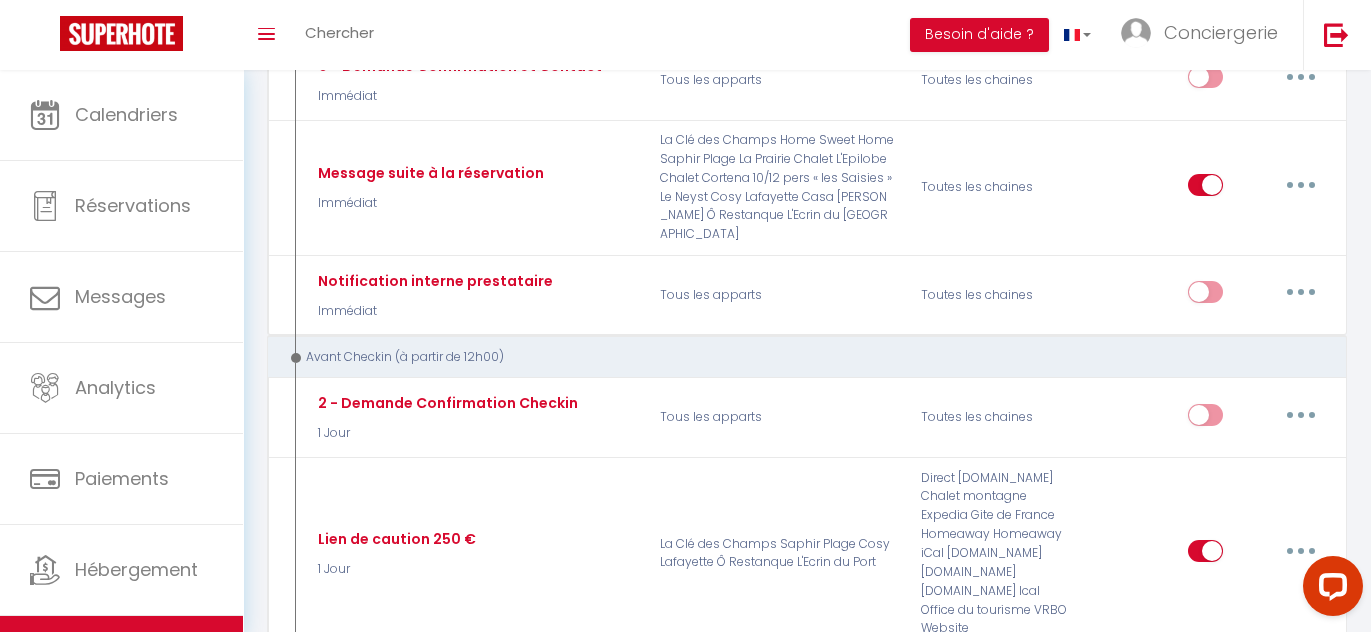 scroll, scrollTop: 0, scrollLeft: 0, axis: both 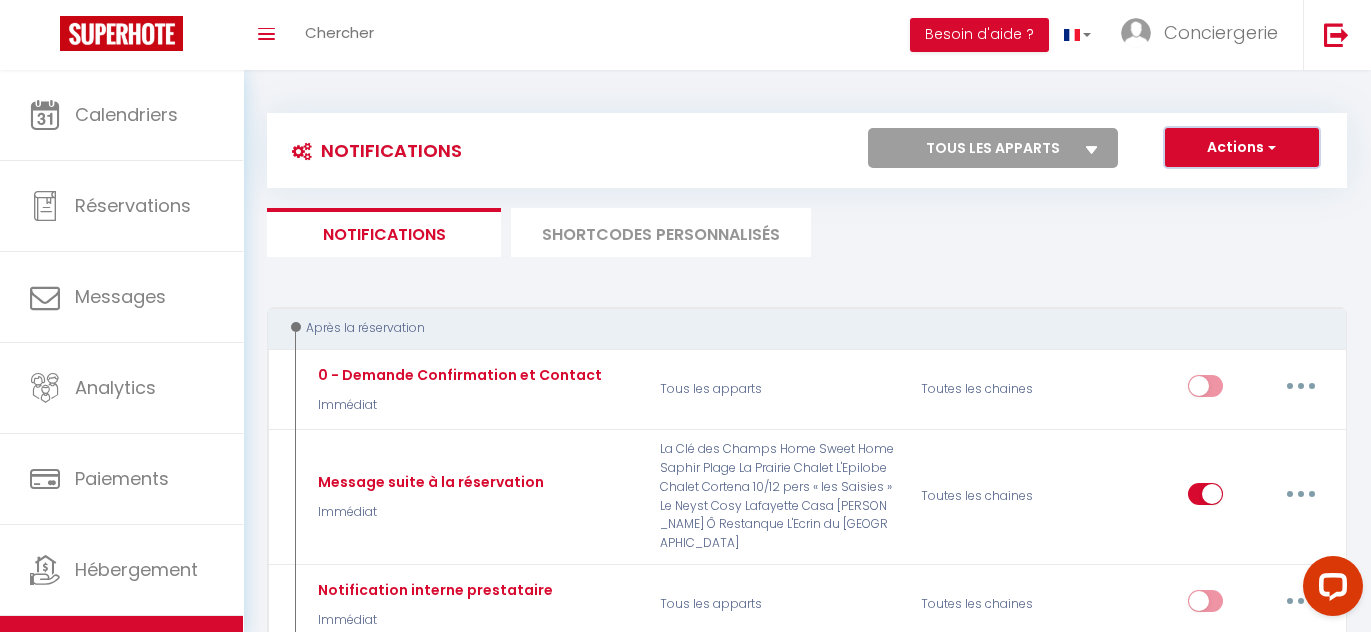click on "Actions" at bounding box center (1242, 148) 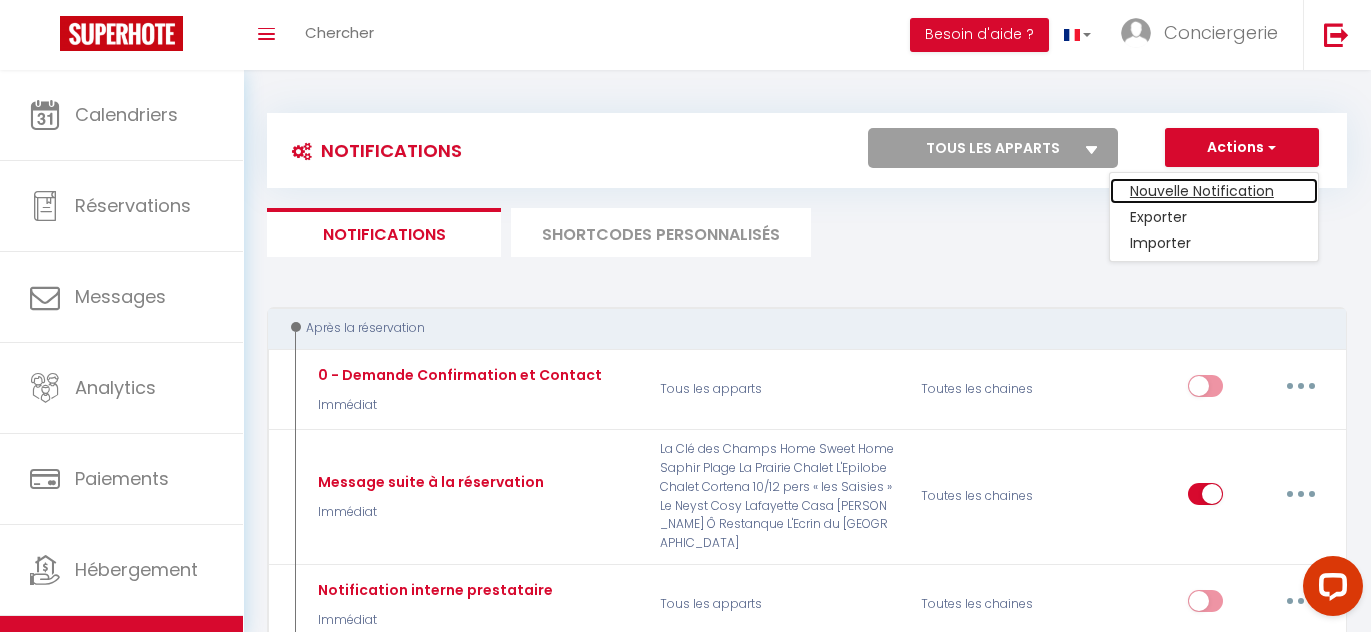 click on "Nouvelle Notification" at bounding box center (1214, 191) 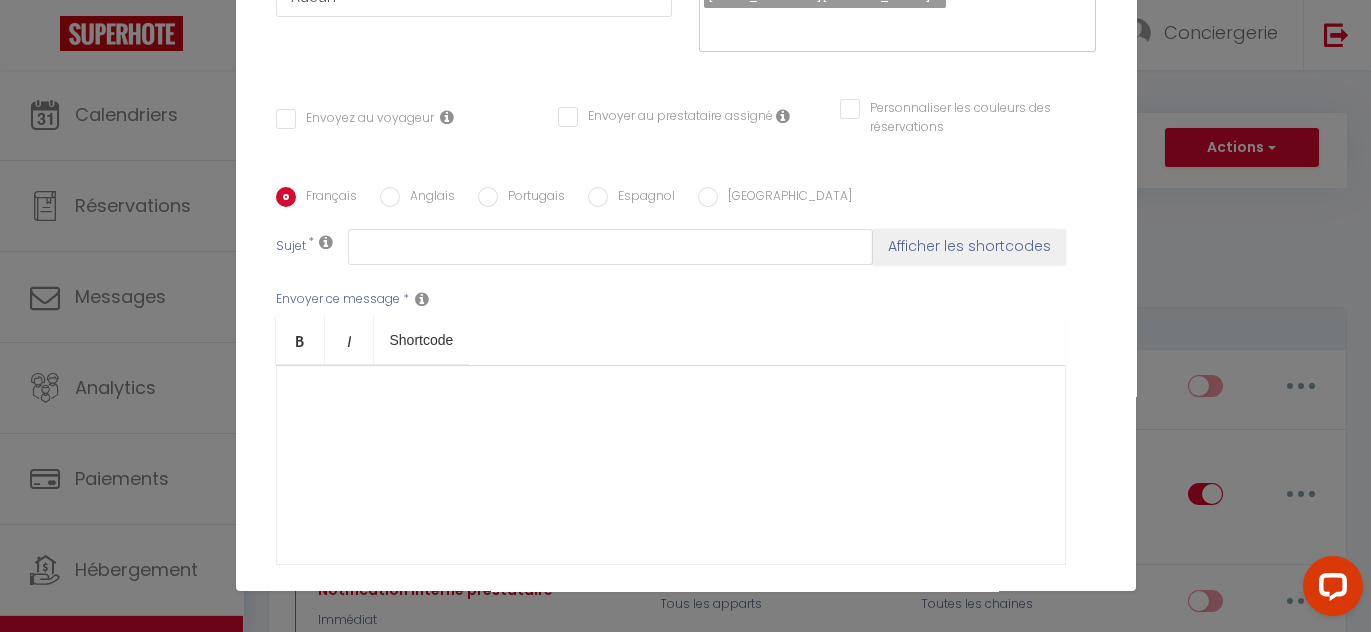 scroll, scrollTop: 0, scrollLeft: 0, axis: both 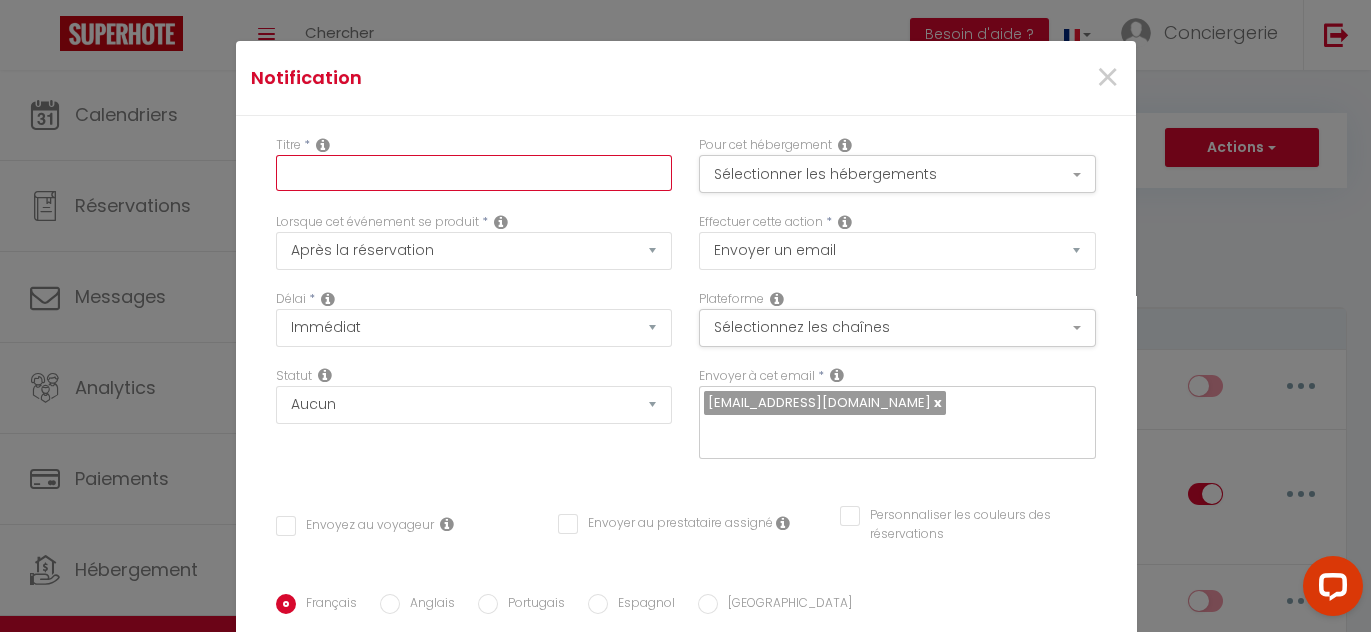 click at bounding box center (474, 173) 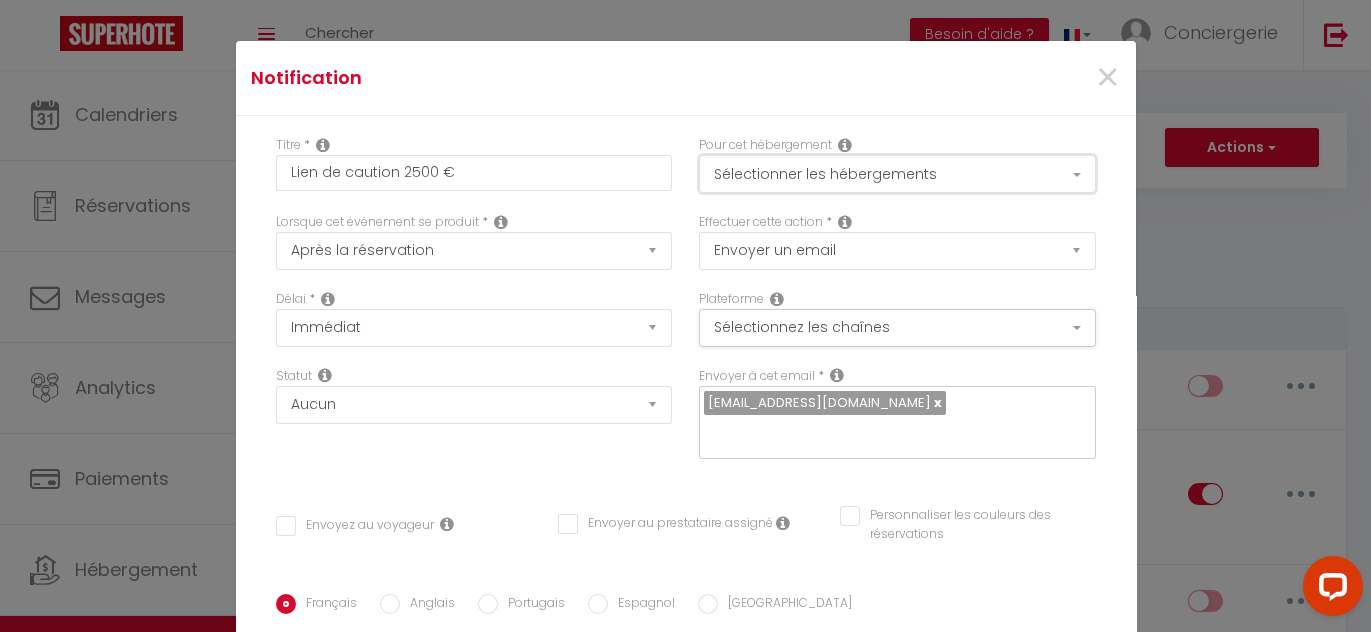 click on "Sélectionner les hébergements" at bounding box center [897, 174] 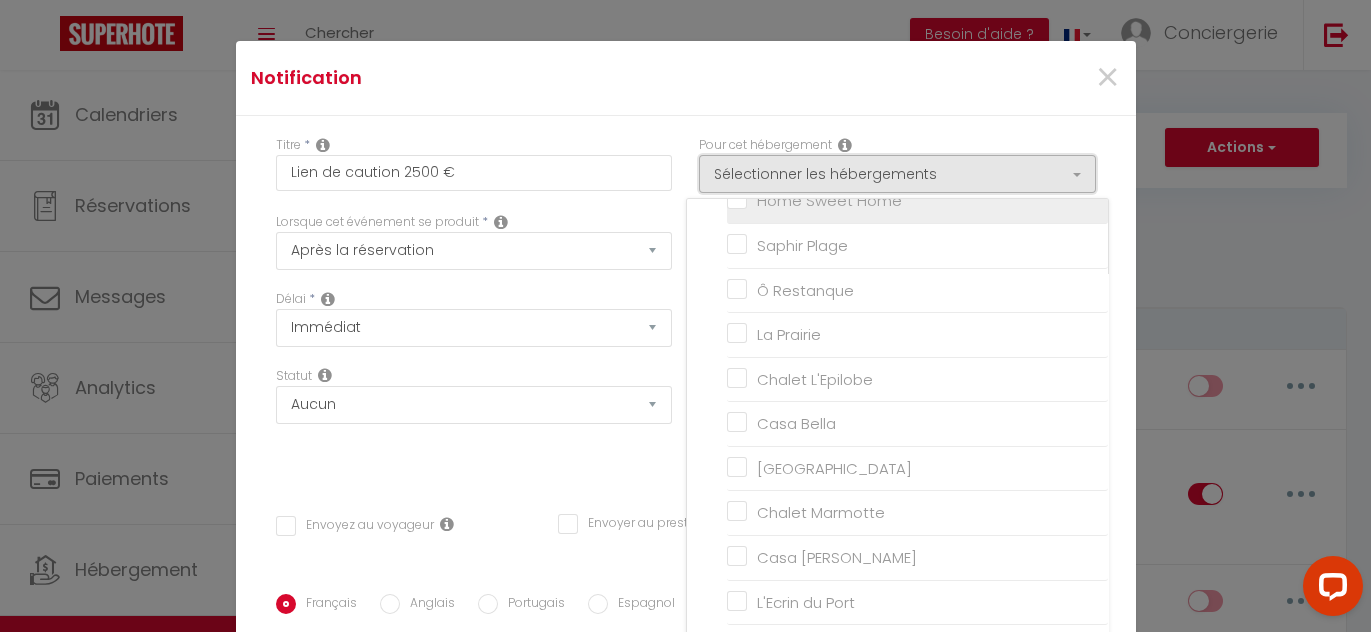 scroll, scrollTop: 211, scrollLeft: 0, axis: vertical 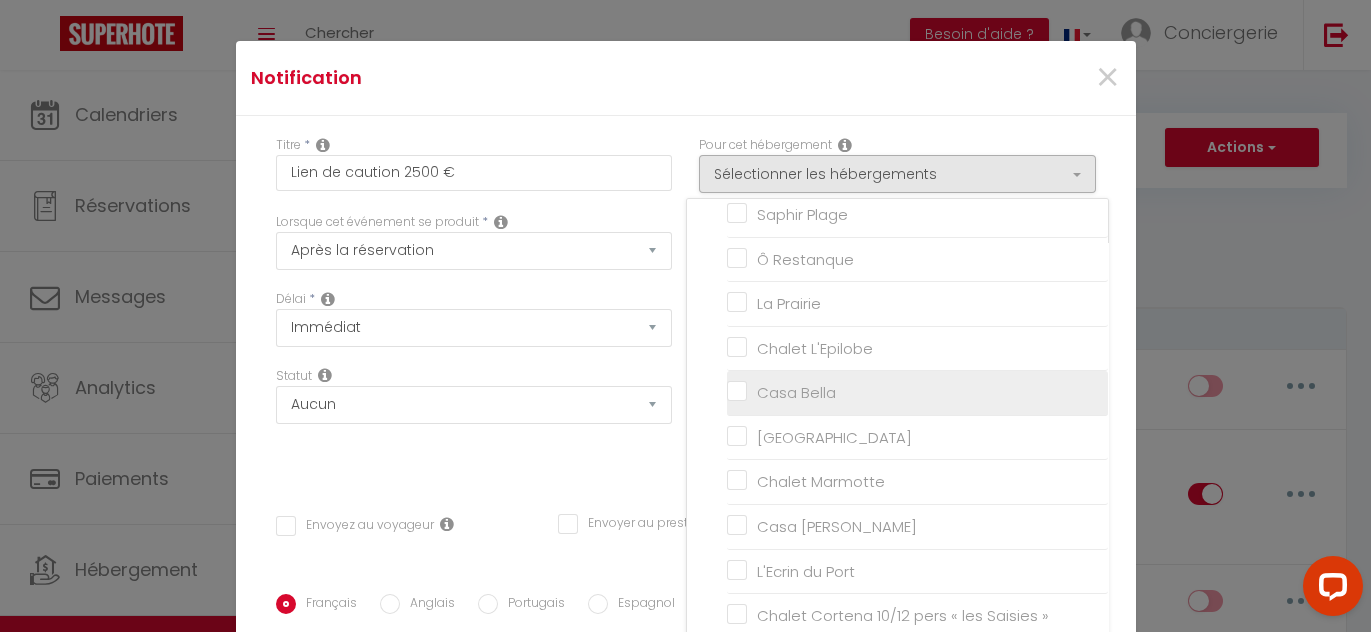 click on "Casa Bella" at bounding box center (917, 393) 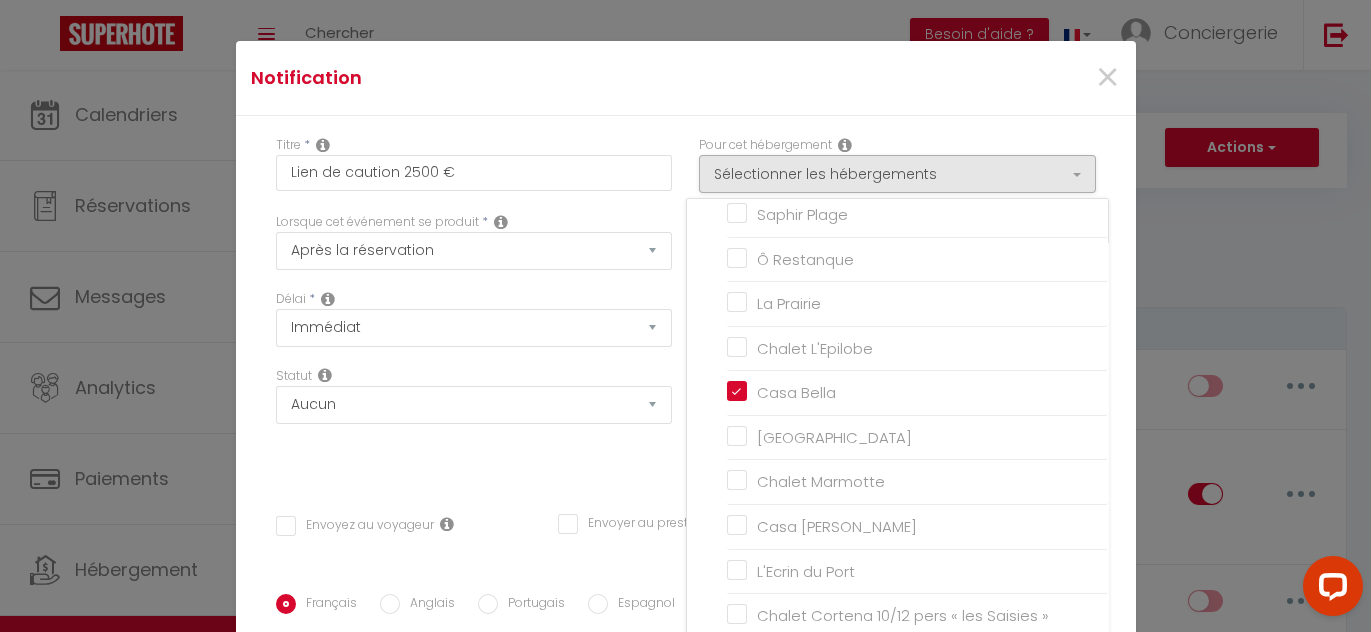 click on "Titre   *     Lien de caution 2500 €   Pour cet hébergement
Sélectionner les hébergements
Tous les apparts
Autres
Le Neyst
Cosy Lafayette
Home Sweet Home
Saphir Plage
Ô Restanque
[GEOGRAPHIC_DATA]
Chalet L'Epilobe
Lorsque cet événement se produit   *      Après la réservation" at bounding box center [686, 594] 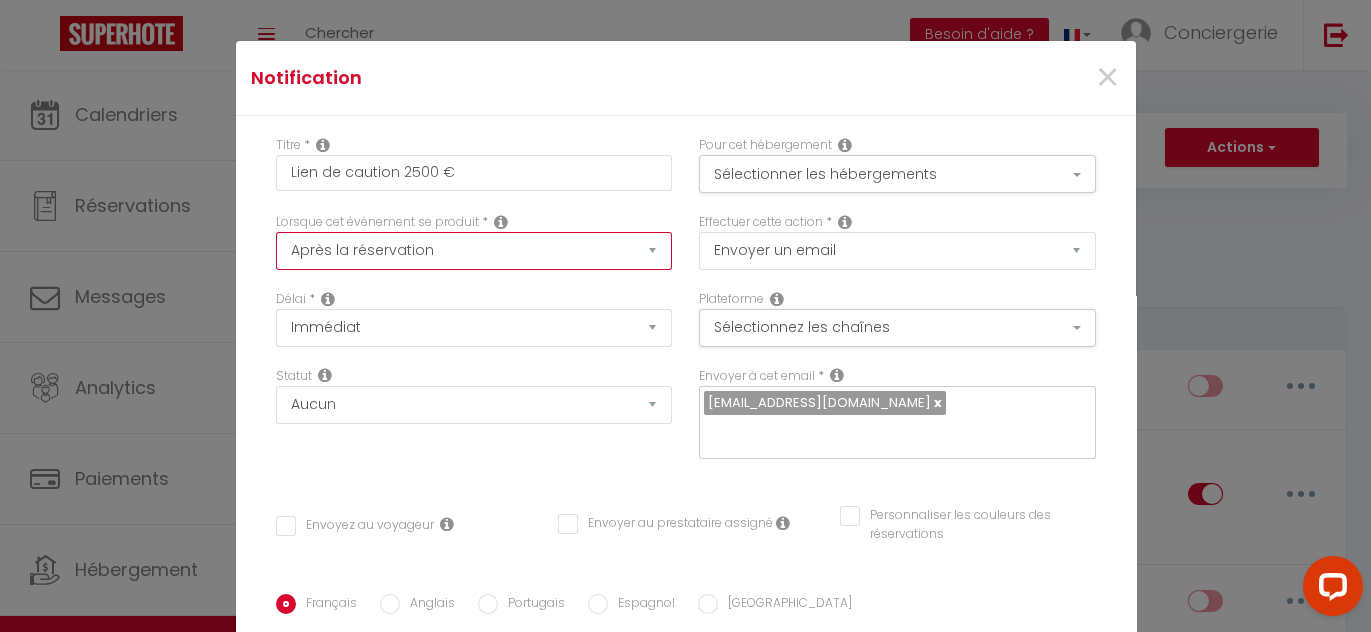 click on "Après la réservation   Avant Checkin (à partir de 12h00)   Après Checkin (à partir de 12h00)   Avant Checkout (à partir de 12h00)   Après Checkout (à partir de 12h00)   Température   Co2   Bruit sonore   Après visualisation lien paiement   Après Paiement Lien KO   Après Caution Lien KO   Après Paiement Automatique KO   Après Caution Automatique KO   Après Visualisation du Contrat   Après Signature du Contrat   Paiement OK   Après soumission formulaire bienvenue   Aprés annulation réservation   Après remboursement automatique   Date spécifique   Après Assignation   Après Désassignation   Après soumission online checkin   Caution OK" at bounding box center (474, 251) 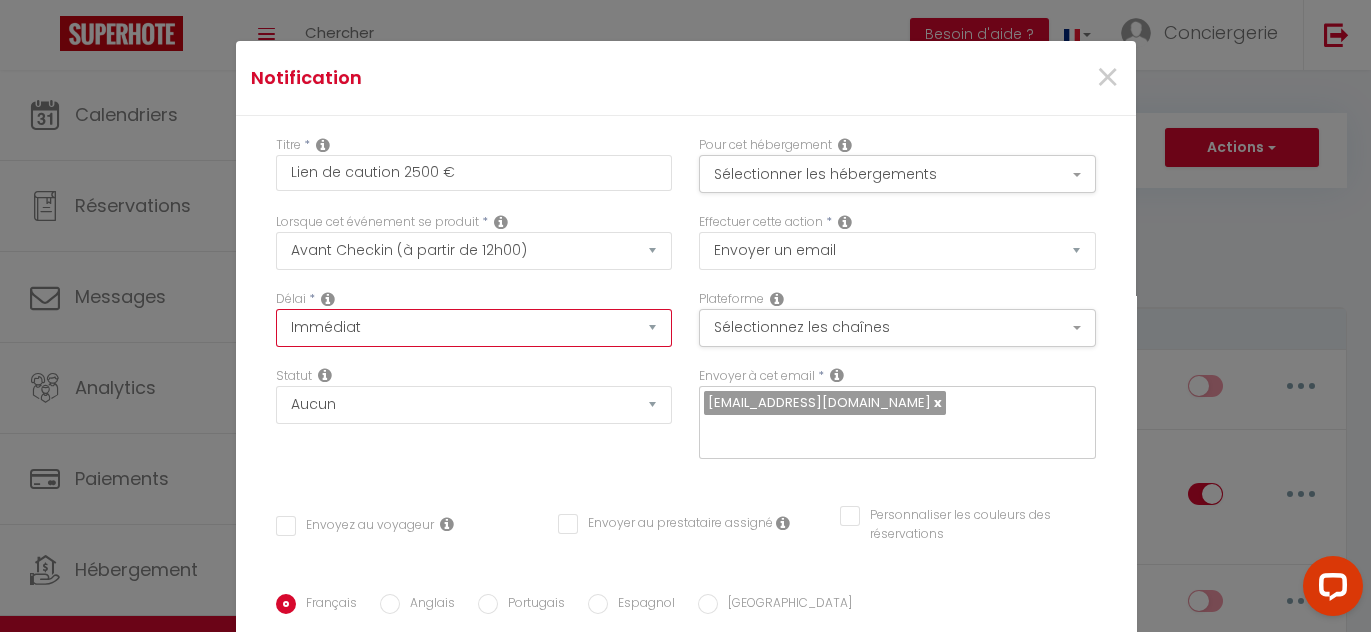 click on "Immédiat - 10 Minutes - 1 Heure - 2 Heures - 3 Heures - 4 Heures - 5 Heures - 6 Heures - 7 Heures - 8 Heures - 9 Heures - 10 Heures - 11 Heures - 12 Heures - 13 Heures - 14 Heures - 15 Heures - 16 Heures - 17 Heures - 18 Heures - 19 Heures - 20 Heures - 21 Heures - 22 Heures - 23 Heures   - 1 Jour - 2 Jours - 3 Jours - 4 Jours - 5 Jours - 6 Jours - 7 Jours - 8 Jours - 9 Jours - 10 Jours - 11 Jours - 12 Jours - 13 Jours - 14 Jours - 15 Jours - 16 Jours - 17 Jours - 18 Jours - 19 Jours - 20 Jours - 21 Jours - 22 Jours - 23 Jours - 24 Jours - 25 Jours - 26 Jours - 27 Jours - 28 Jours - 29 Jours - 30 Jours - 31 Jours - 32 Jours - 33 Jours - 34 Jours - 35 Jours - 36 Jours - 37 Jours - 38 Jours - 39 Jours - 40 Jours - 41 Jours - 42 Jours - 43 Jours - 44 Jours - 45 Jours - 46 Jours - 47 Jours - 48 Jours - 49 Jours - 50 Jours - 51 Jours - 52 Jours - 53 Jours - 54 Jours - 55 Jours - 56 Jours - 57 Jours - 58 Jours - 59 Jours - 60 Jours - 61 Jours - 62 Jours - 63 Jours - 64 Jours - 65 Jours - 66 Jours - 67 Jours" at bounding box center (474, 328) 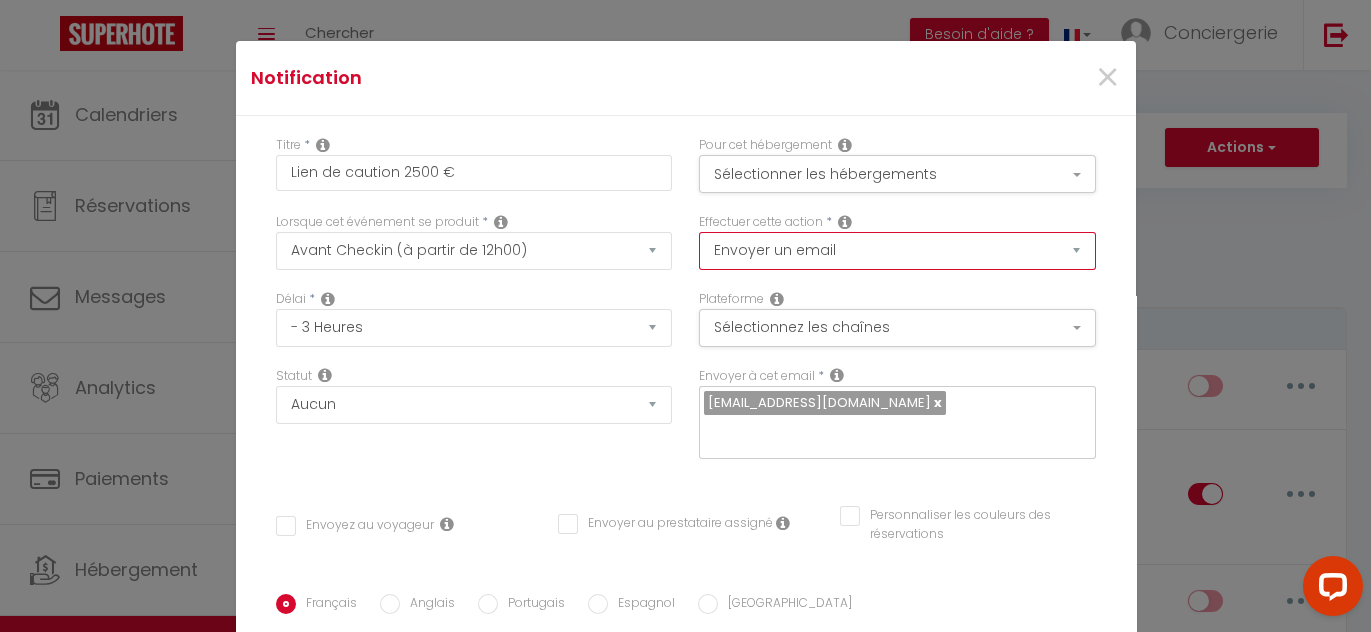 click on "Envoyer un email   Envoyer un SMS   Envoyer une notification push" at bounding box center (897, 251) 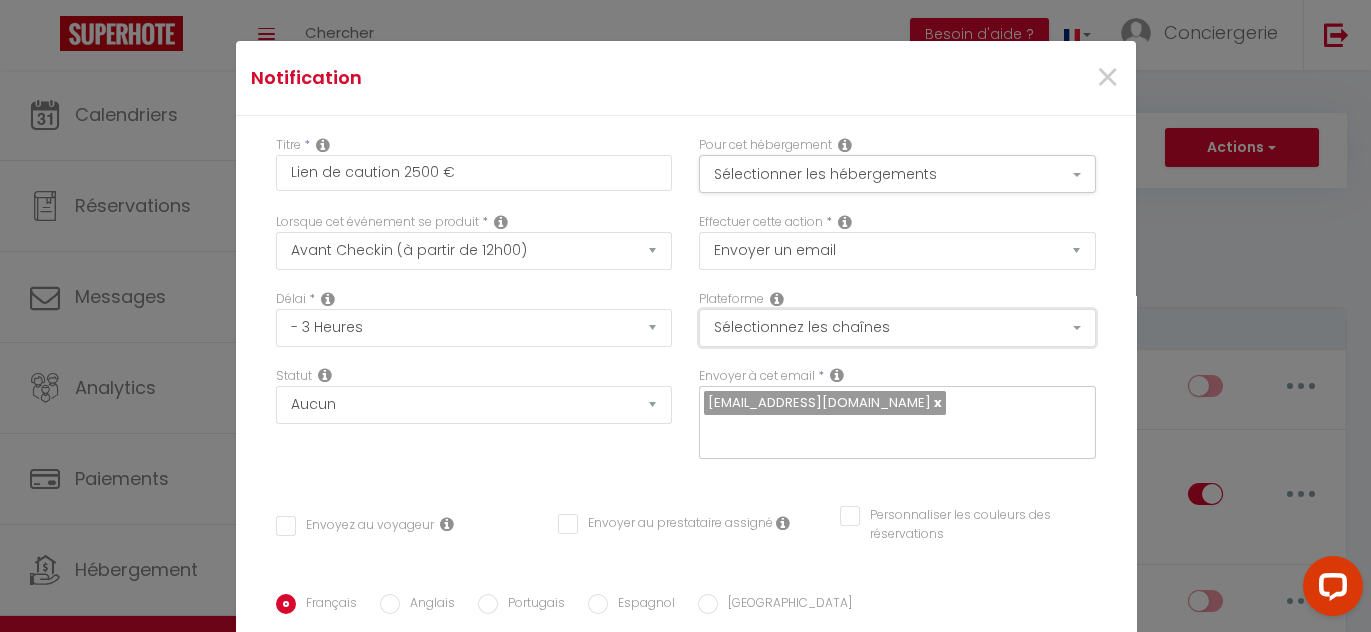 click on "Sélectionnez les chaînes" at bounding box center [897, 328] 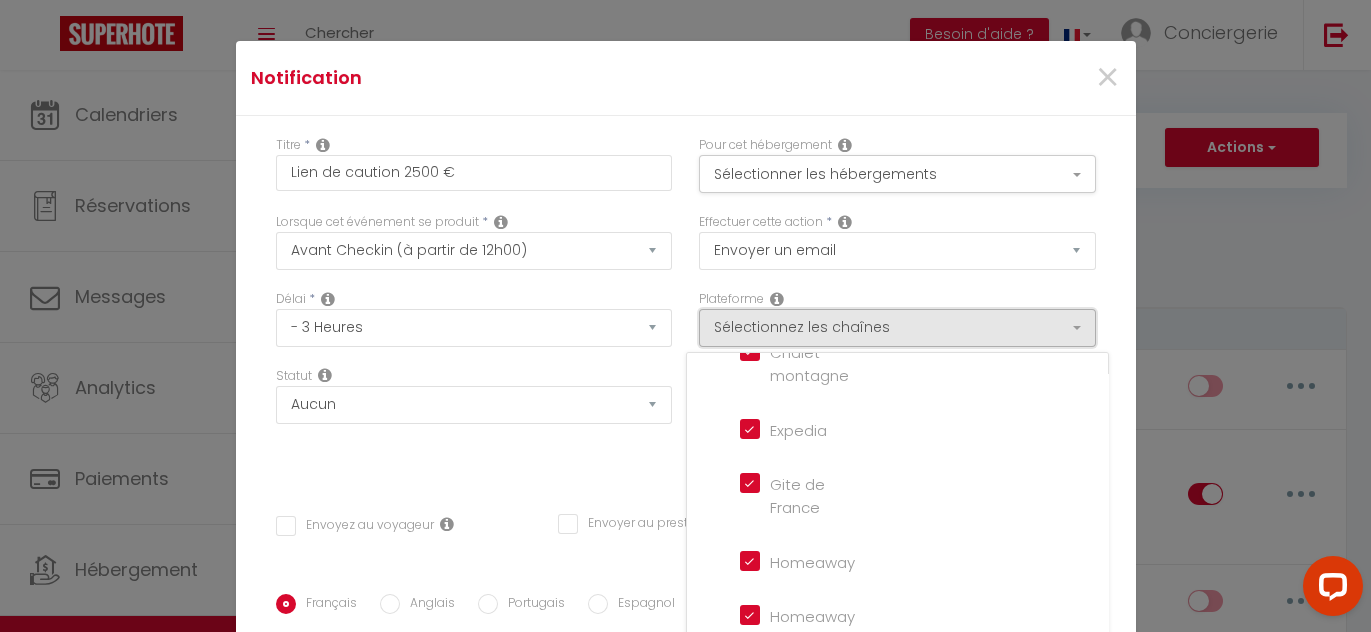scroll, scrollTop: 0, scrollLeft: 0, axis: both 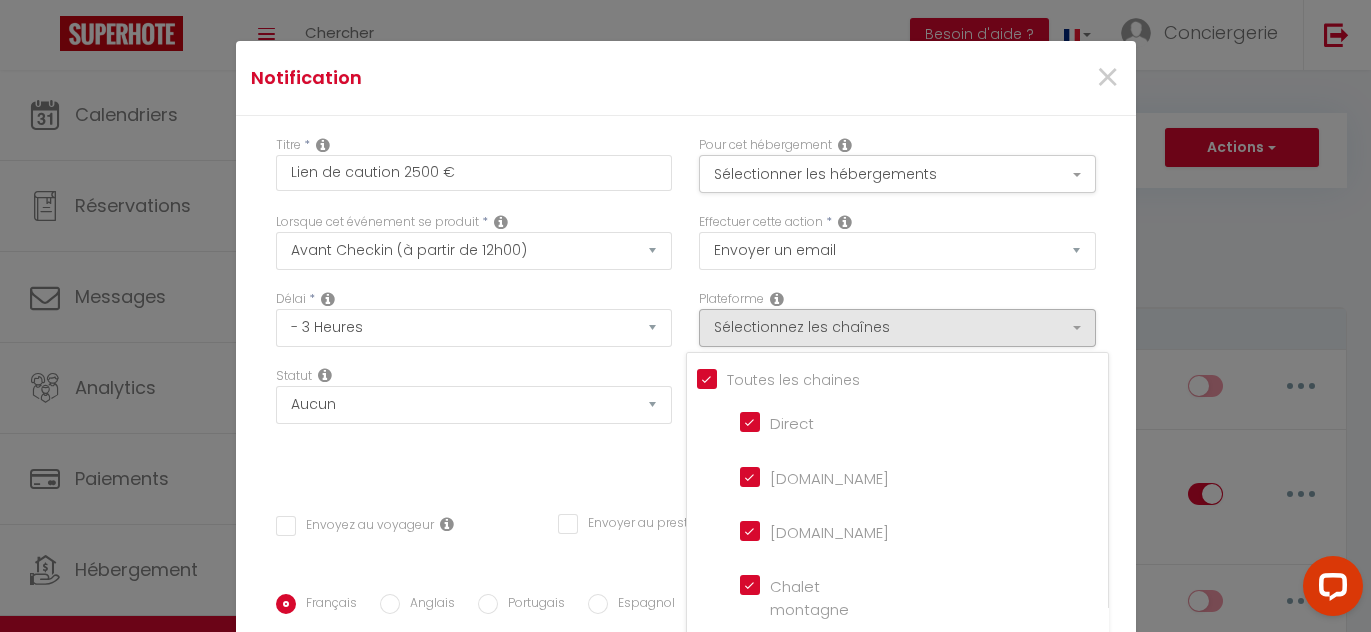 click on "[DOMAIN_NAME]" at bounding box center [797, 476] 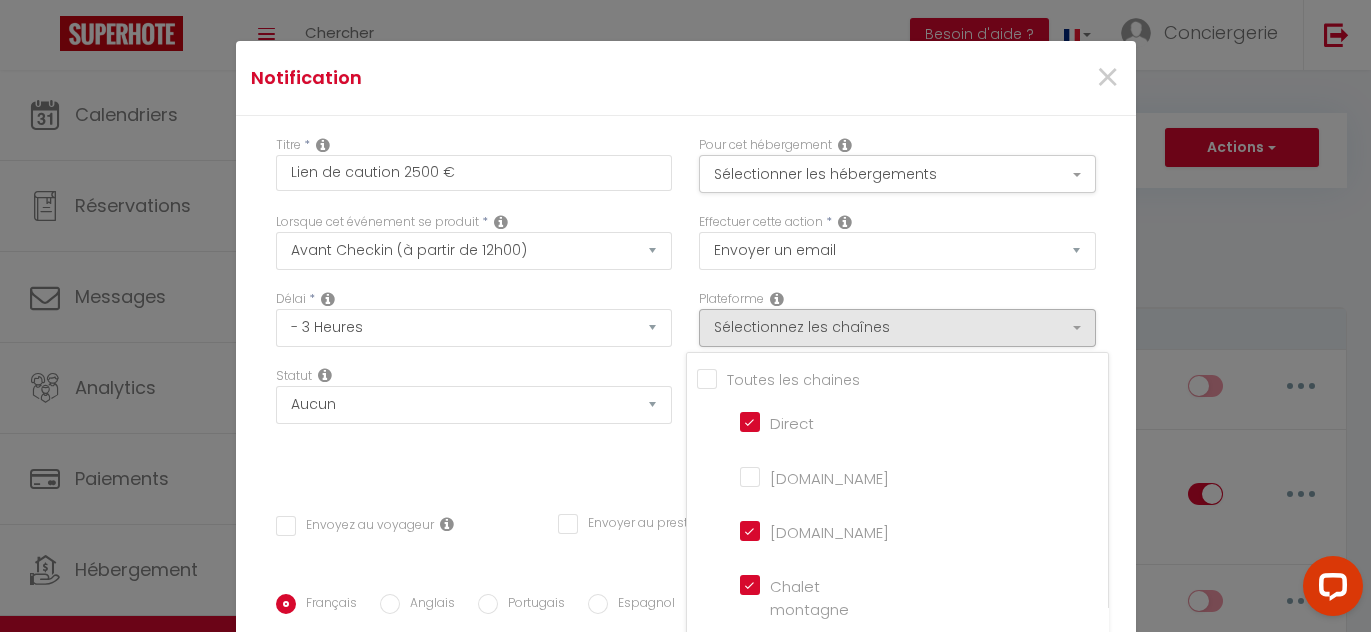 click on "Titre   *     Lien de caution 2500 €   Pour cet hébergement
Sélectionner les hébergements
Tous les apparts
Autres
Le Neyst
Cosy Lafayette
Home Sweet Home
Saphir Plage
Ô Restanque
[GEOGRAPHIC_DATA]
Chalet L'Epilobe
Lorsque cet événement se produit   *      Après la réservation" at bounding box center (686, 594) 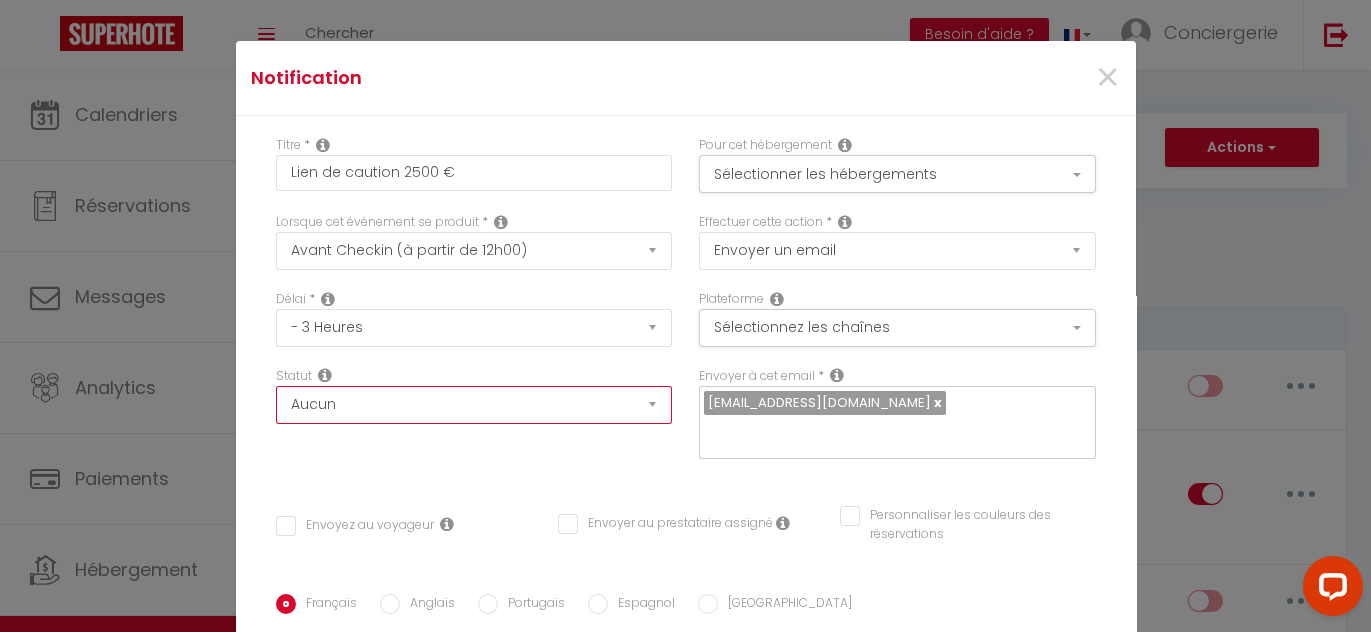 click on "Aucun   Si la réservation est payée   Si réservation non payée   Si la caution a été prise   Si caution non payée" at bounding box center (474, 405) 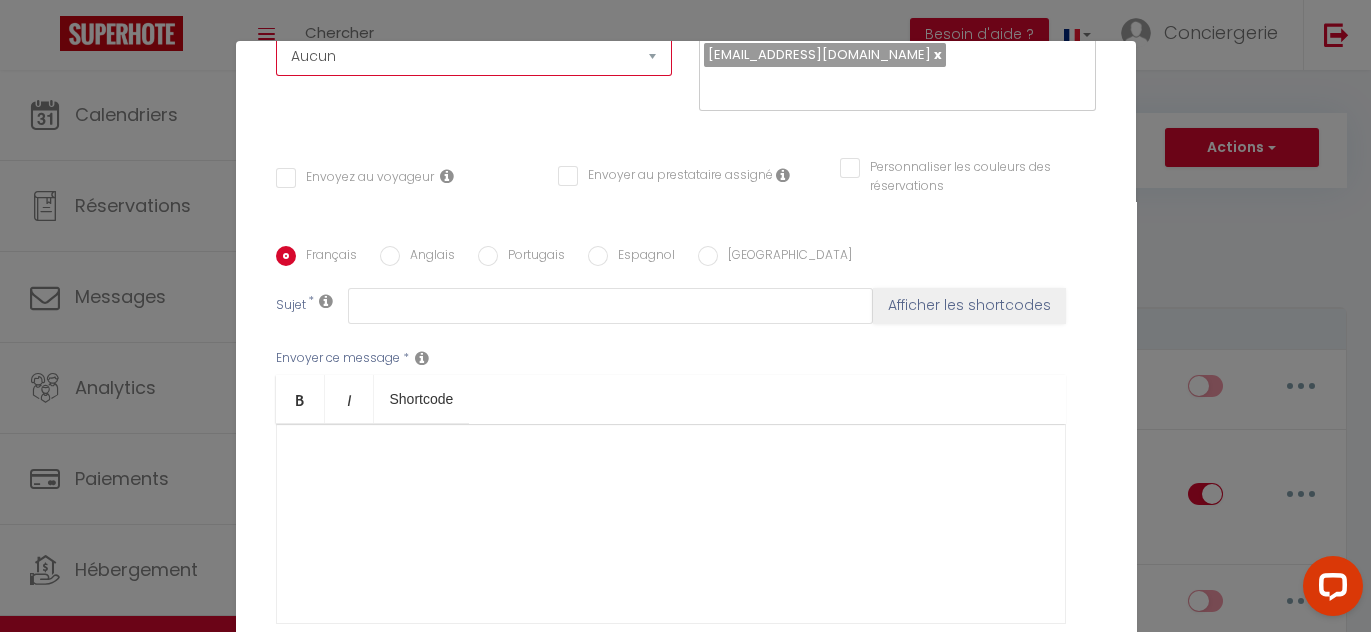 scroll, scrollTop: 340, scrollLeft: 0, axis: vertical 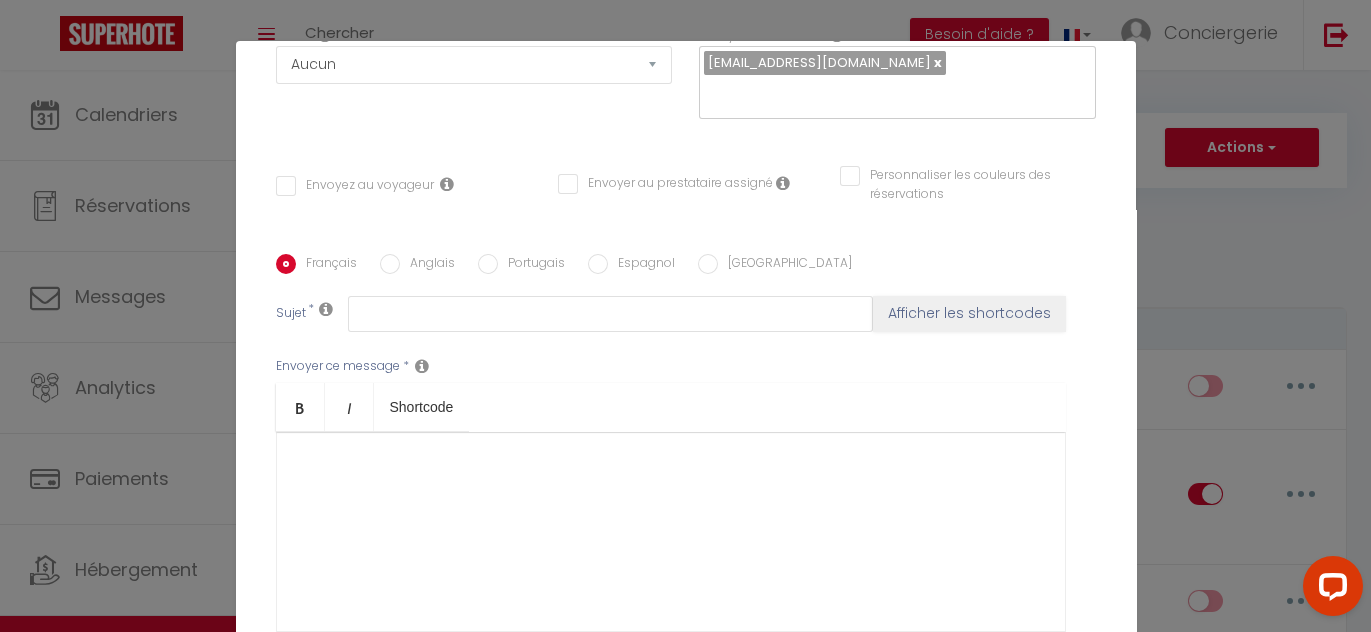 click on "Envoyez au voyageur" at bounding box center (355, 186) 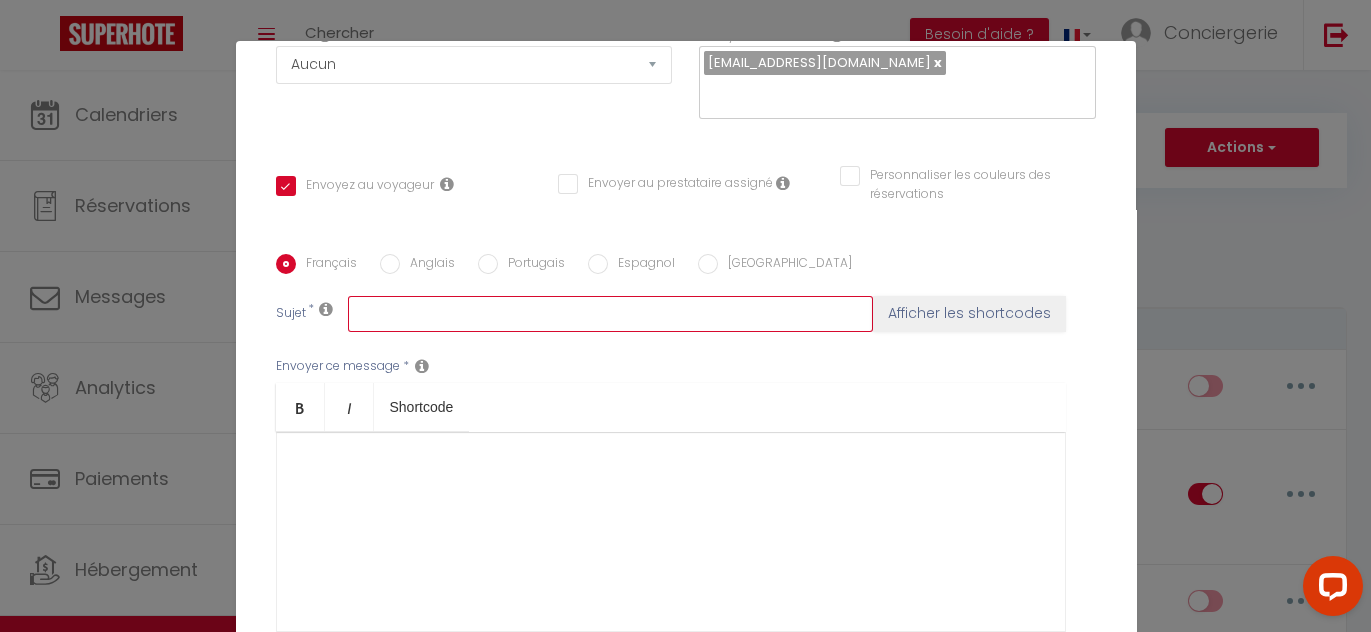 click at bounding box center [610, 314] 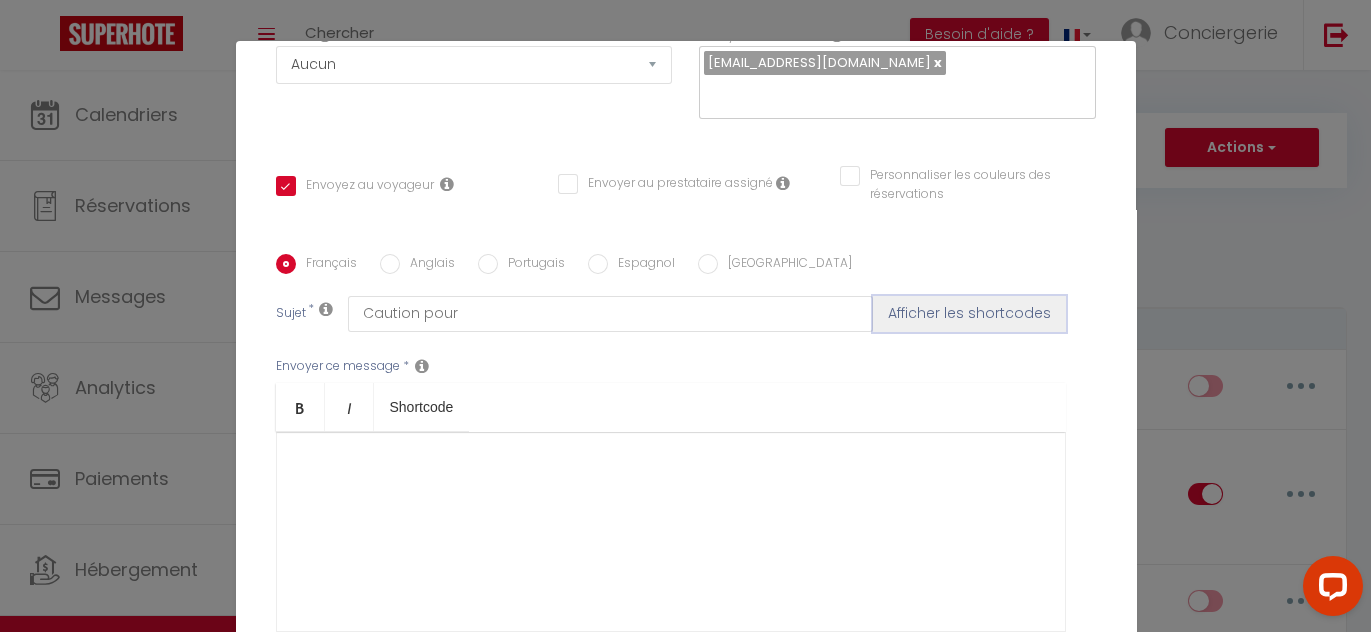 click on "Afficher les shortcodes" at bounding box center (969, 314) 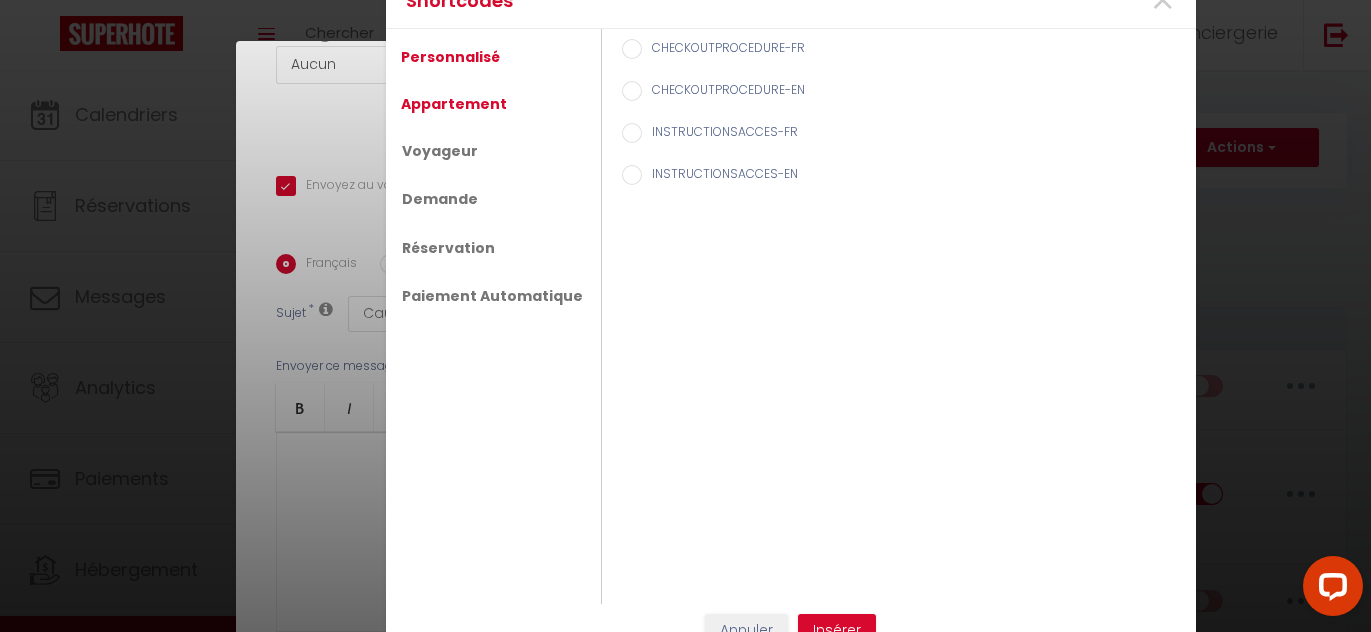 click on "Appartement" at bounding box center (454, 104) 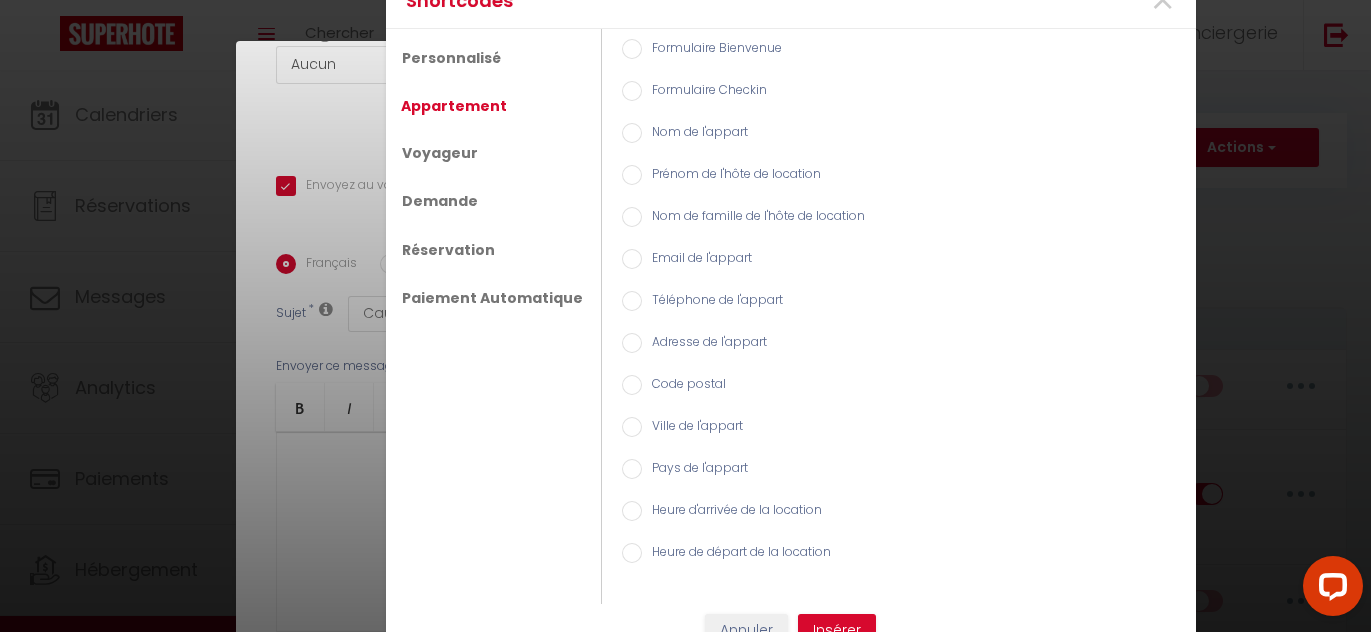 click on "Nom de l'appart" at bounding box center (695, 134) 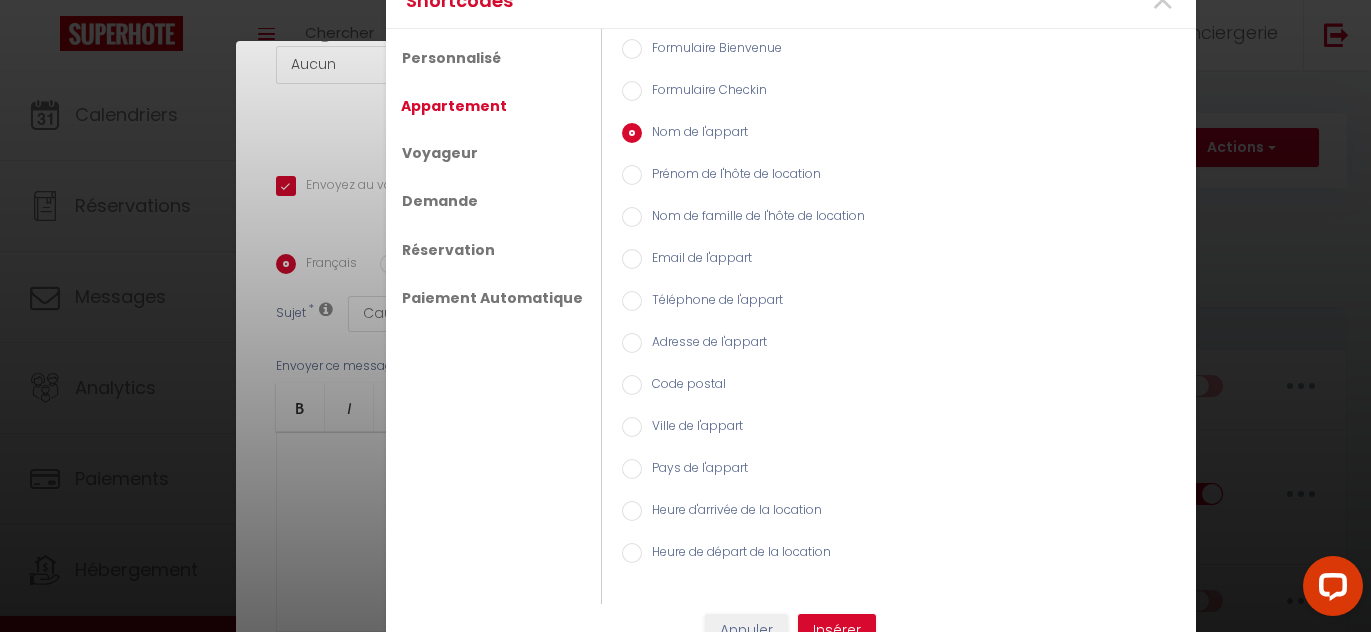 scroll, scrollTop: 26, scrollLeft: 0, axis: vertical 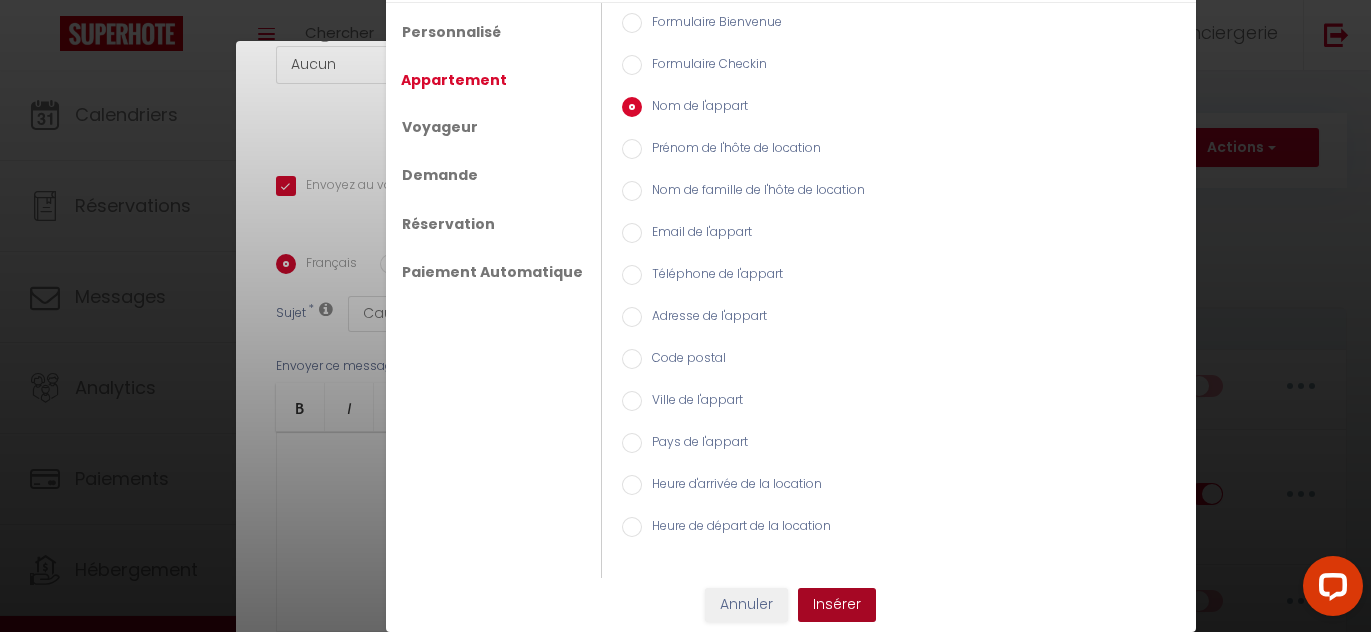click on "Insérer" at bounding box center [837, 605] 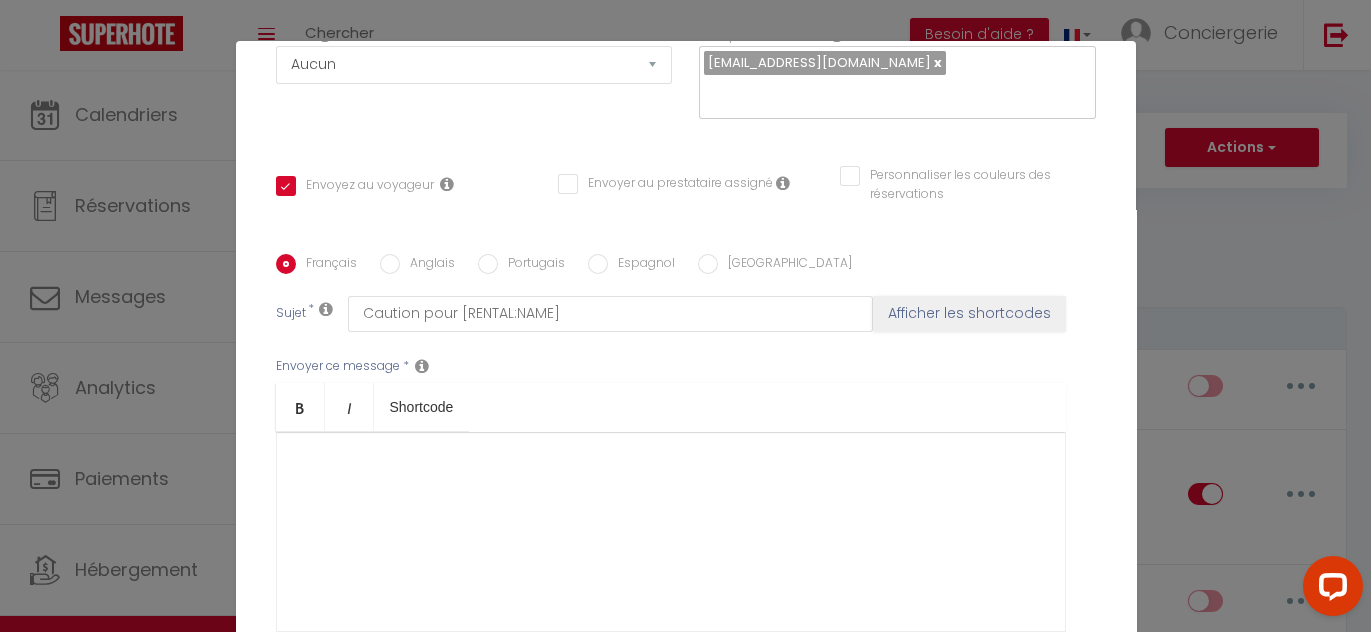 click at bounding box center [671, 532] 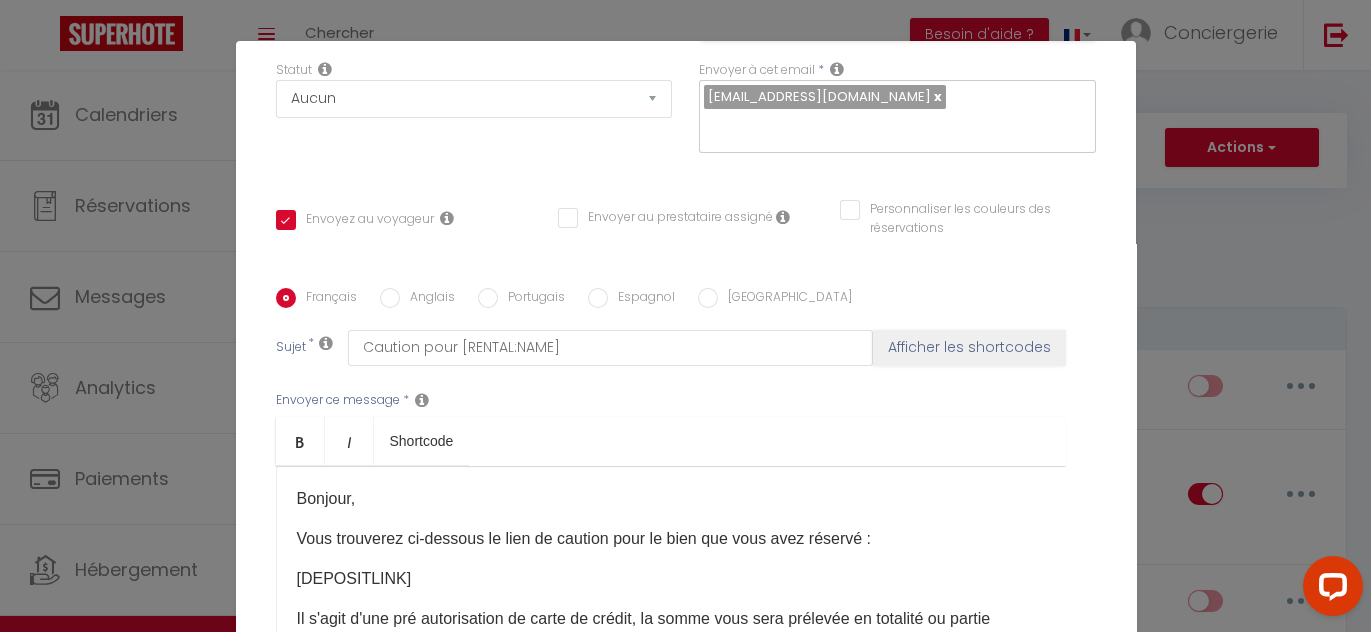 scroll, scrollTop: 400, scrollLeft: 0, axis: vertical 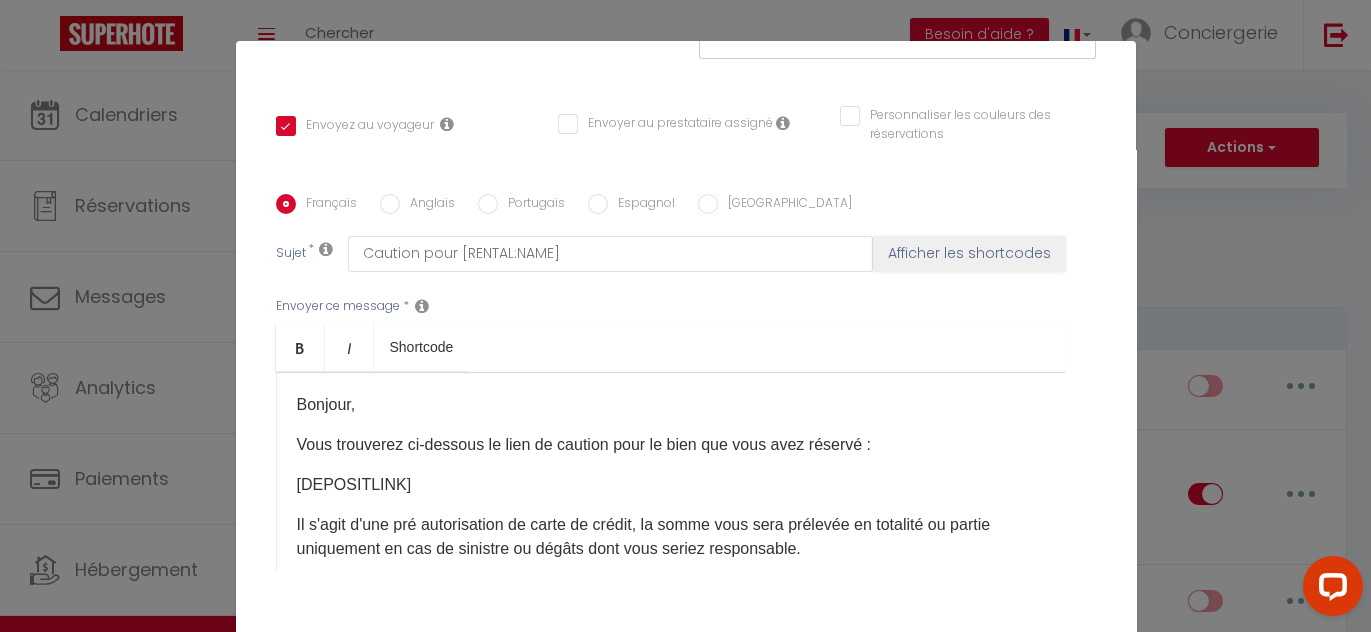 click on "[DEPOSITLINK]​" at bounding box center (671, 485) 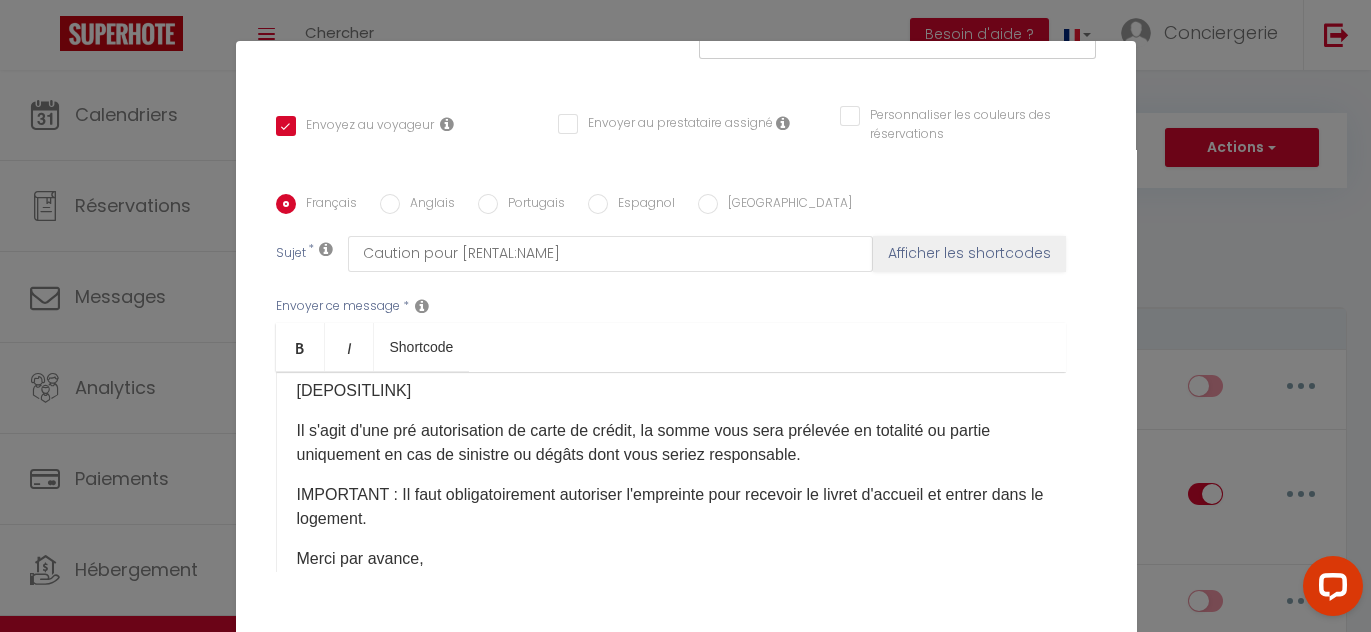scroll, scrollTop: 102, scrollLeft: 0, axis: vertical 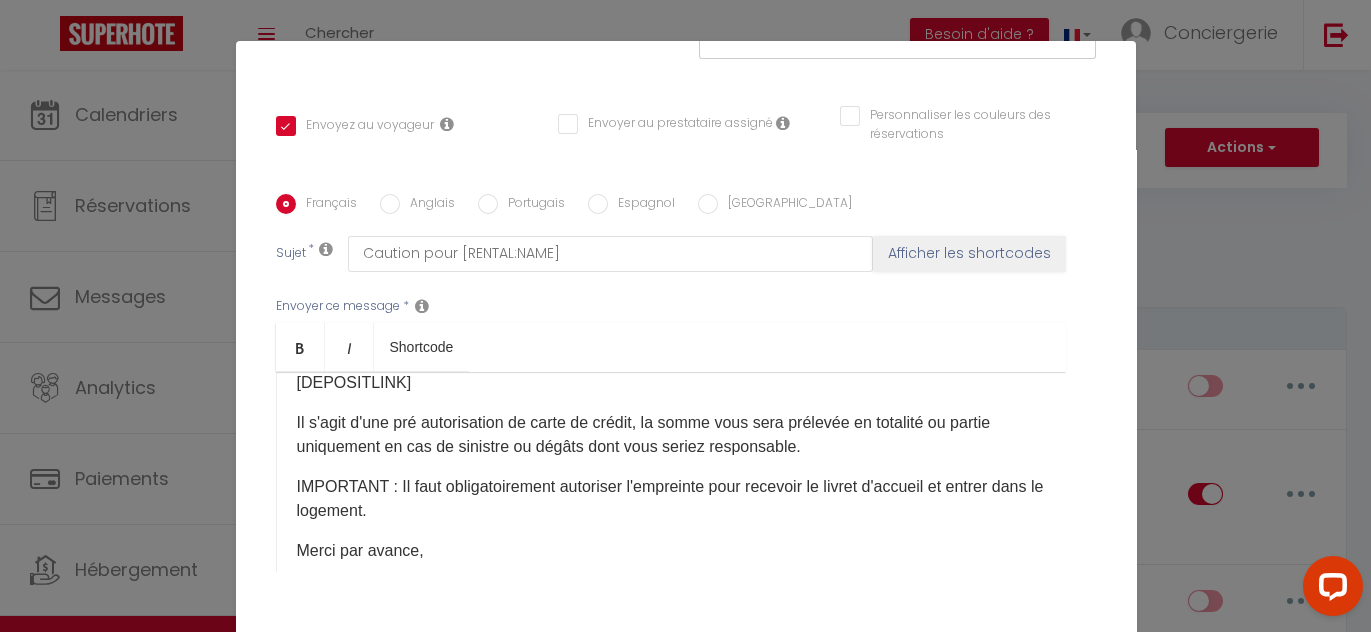 click on "IMPORTANT : Il faut obligatoirement autoriser l'empreinte pour recevoir le livret d'accueil et entrer dans le logement." at bounding box center (671, 499) 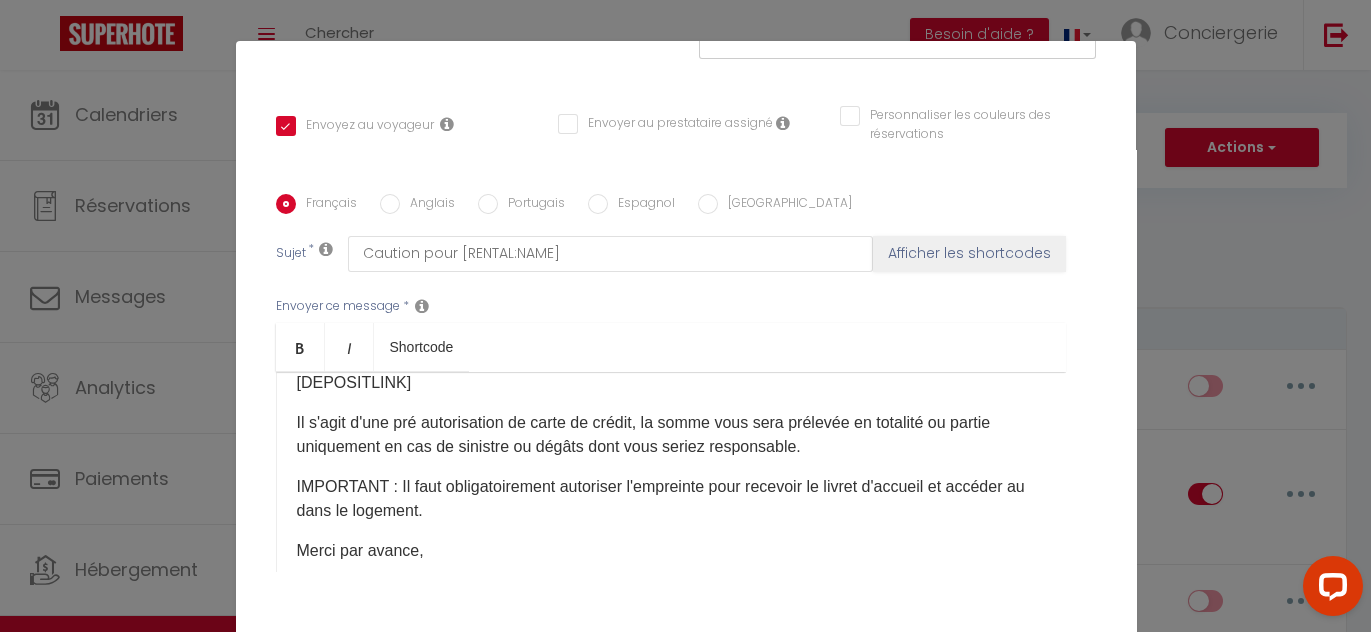 click on "IMPORTANT : Il faut obligatoirement autoriser l'empreinte pour recevoir le livret d'accueil et accéder au dans le logement." at bounding box center [671, 499] 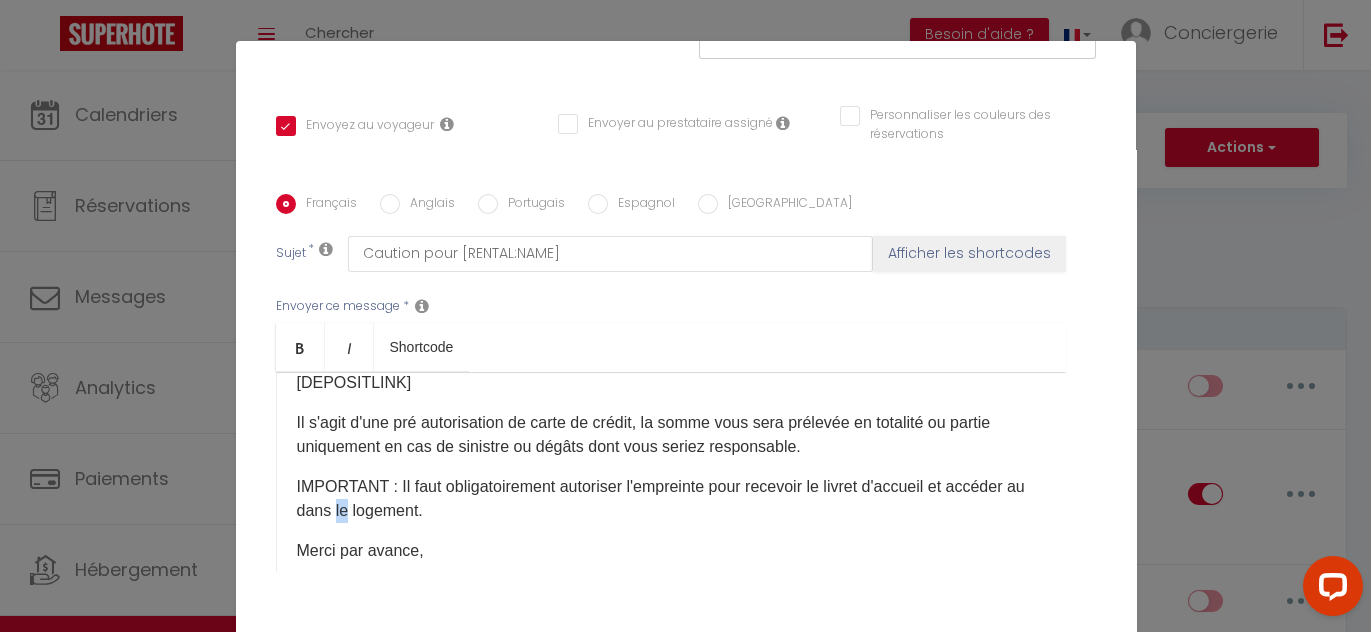 click on "IMPORTANT : Il faut obligatoirement autoriser l'empreinte pour recevoir le livret d'accueil et accéder au dans le logement." at bounding box center [671, 499] 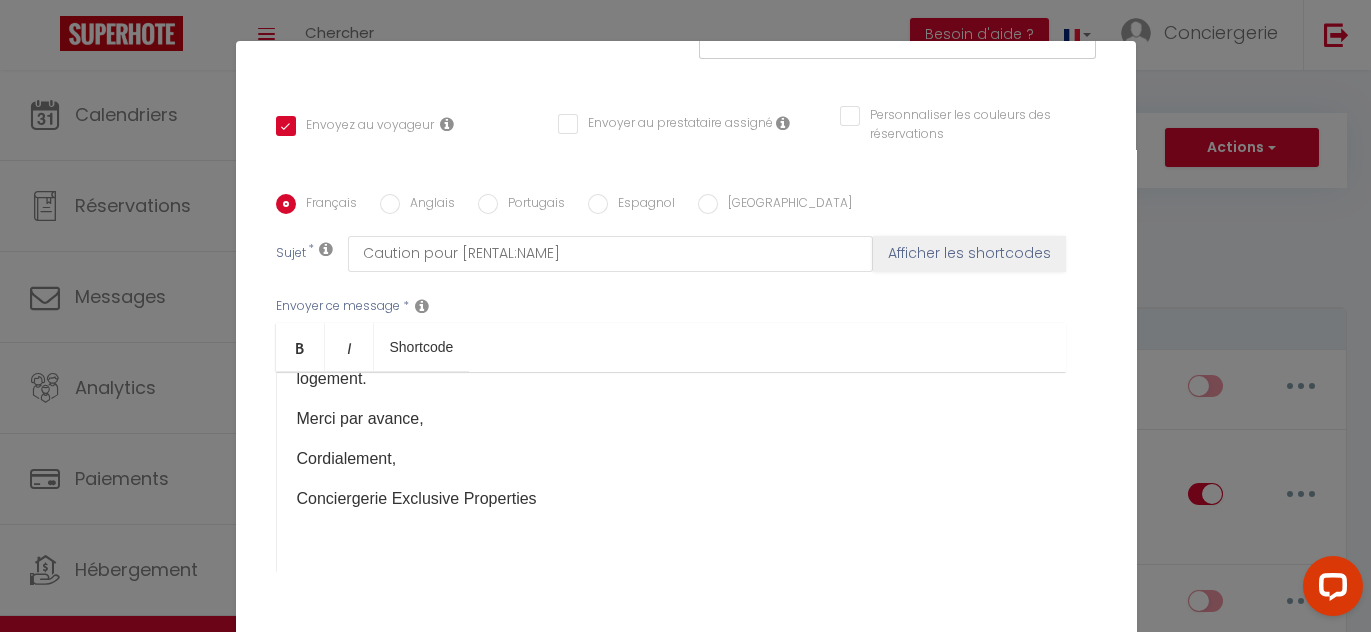 scroll, scrollTop: 238, scrollLeft: 0, axis: vertical 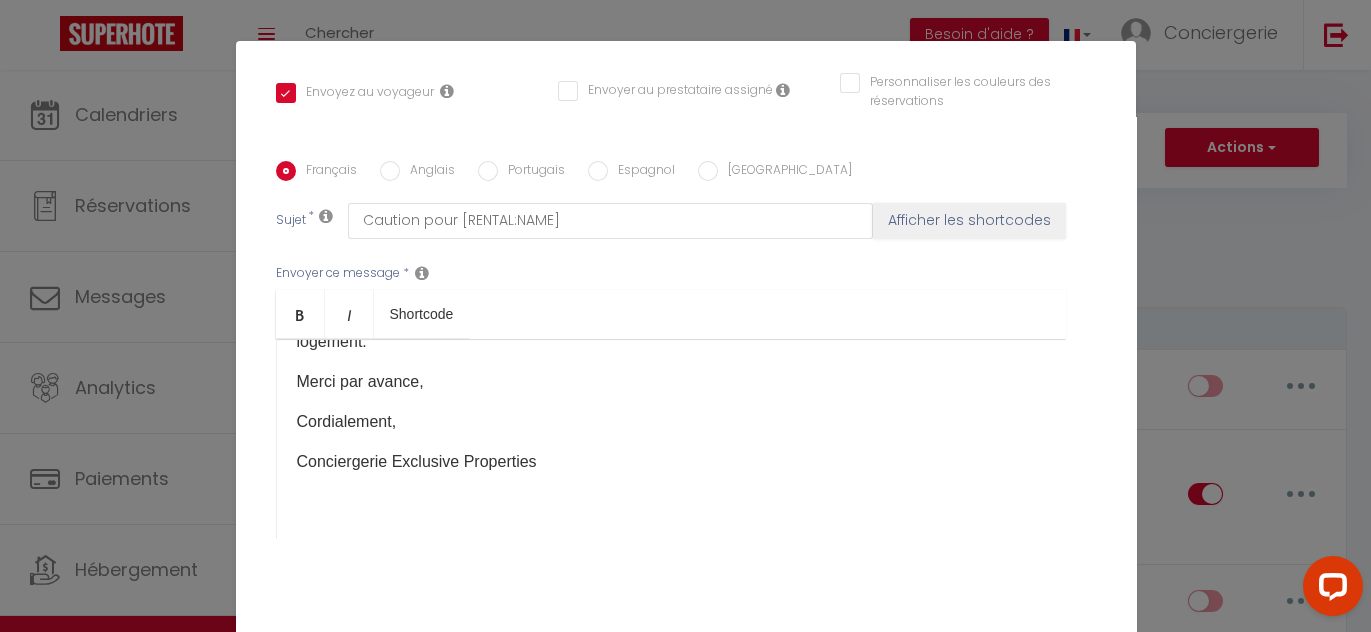 click on "Bonjour,
Vous trouverez ci-dessous le lien de caution pour le bien que vous avez réservé :
[DEPOSITLINK]​
Il s'agit d'une pré autorisation de carte de crédit, la somme vous sera prélevée en totalité ou partie uniquement en cas de sinistre ou dégâts dont vous seriez responsable.
IMPORTANT : Il faut obligatoirement autoriser l'empreinte pour recevoir le livret d'accueil et accéder au logement.
Merci par avance,
Cordialement,
Conciergerie Exclusive Properties ​" at bounding box center [671, 439] 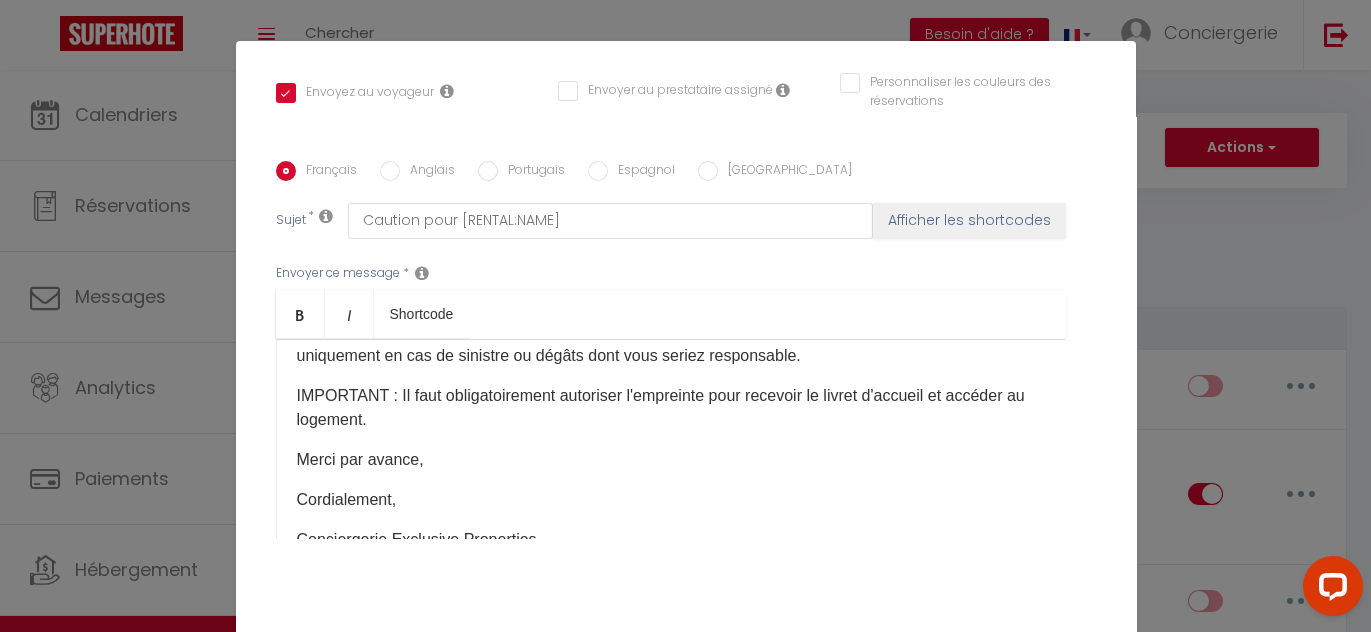 scroll, scrollTop: 156, scrollLeft: 0, axis: vertical 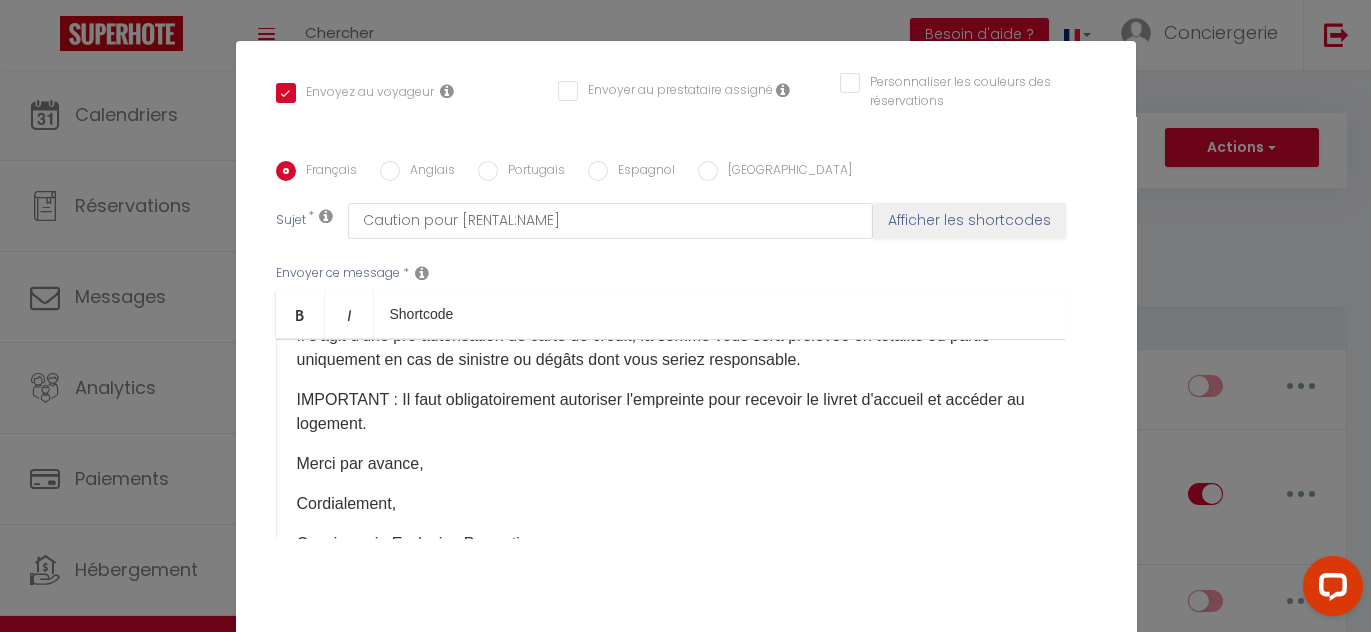 click on "Bonjour,
Vous trouverez ci-dessous le lien de caution pour le bien que vous avez réservé :
[DEPOSITLINK]​
Il s'agit d'une pré autorisation de carte de crédit, la somme vous sera prélevée en totalité ou partie uniquement en cas de sinistre ou dégâts dont vous seriez responsable.
IMPORTANT : Il faut obligatoirement autoriser l'empreinte pour recevoir le livret d'accueil et accéder au logement.
Merci par avance,
Cordialement,
Conciergerie Exclusive Properties" at bounding box center (671, 439) 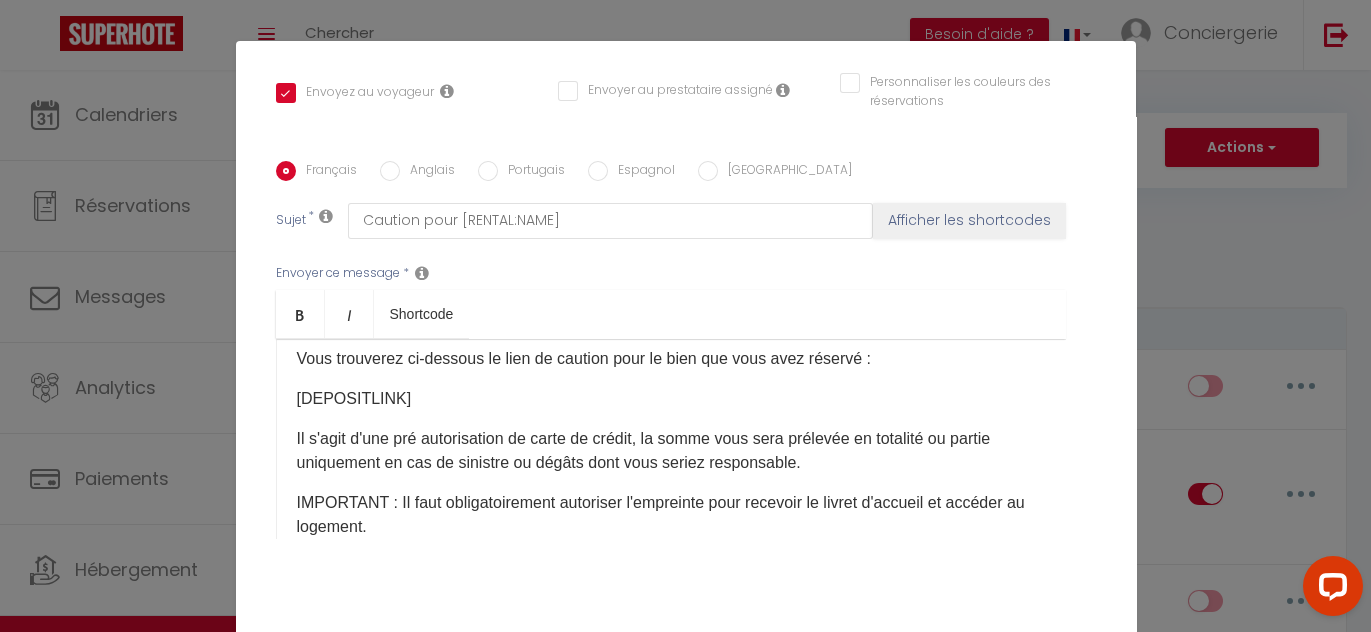 scroll, scrollTop: 0, scrollLeft: 0, axis: both 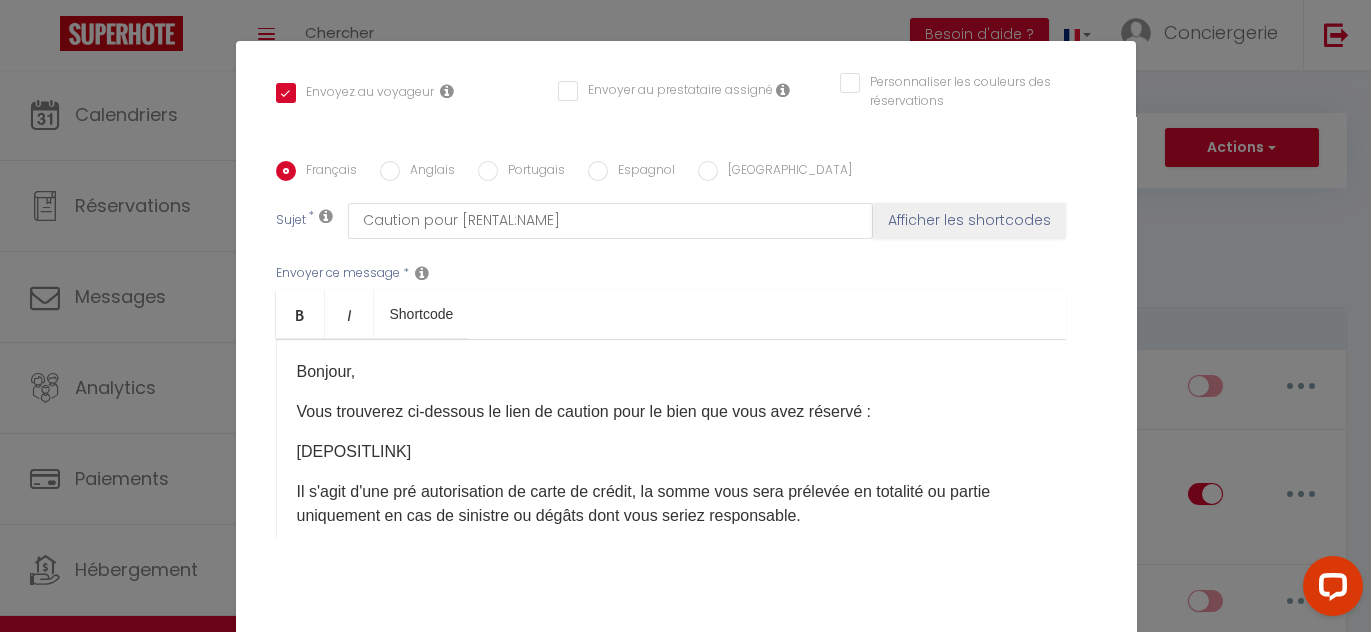 click on "[DEPOSITLINK]​" at bounding box center [671, 452] 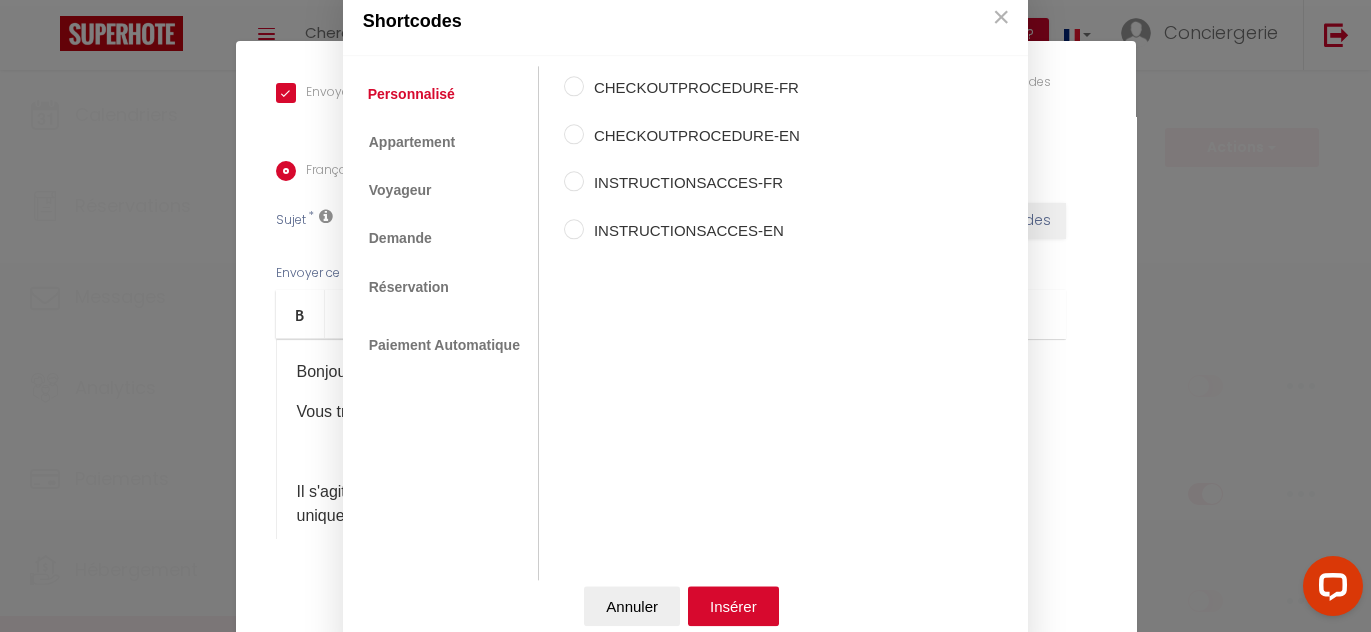 click on "Coaching SuperHote ce soir à 18h00, pour participer:  [URL][DOMAIN_NAME][SECURITY_DATA]   ×     Toggle navigation       Toggle Search     Toggle menubar     Chercher   BUTTON
Besoin d'aide ?
Conciergerie   Paramètres        Équipe     Résultat de la recherche   Aucun résultat     Calendriers     Réservations     Messages     Analytics      Paiements     Hébergement     Notifications                 Résultat de la recherche   Id   Appart   Voyageur    Checkin   Checkout   Nuits   Pers.   Plateforme   Statut     Résultat de la recherche   Aucun résultat          Notifications
Actions
Nouvelle Notification    Exporter    Importer    Tous les apparts    Le Neyst Cosy Lafayette Home Sweet Home Saphir Plage Ô Restanque [GEOGRAPHIC_DATA] [GEOGRAPHIC_DATA] [GEOGRAPHIC_DATA][PERSON_NAME] du [GEOGRAPHIC_DATA]" at bounding box center [685, 2462] 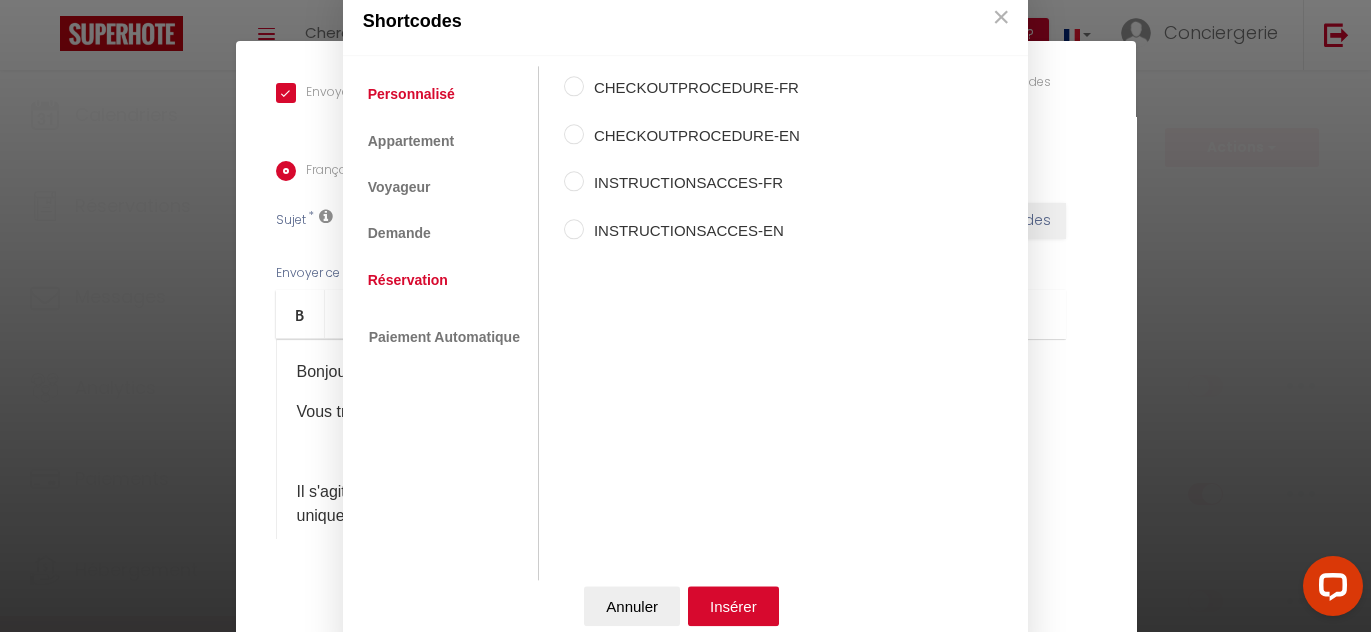 click on "Réservation" at bounding box center (408, 280) 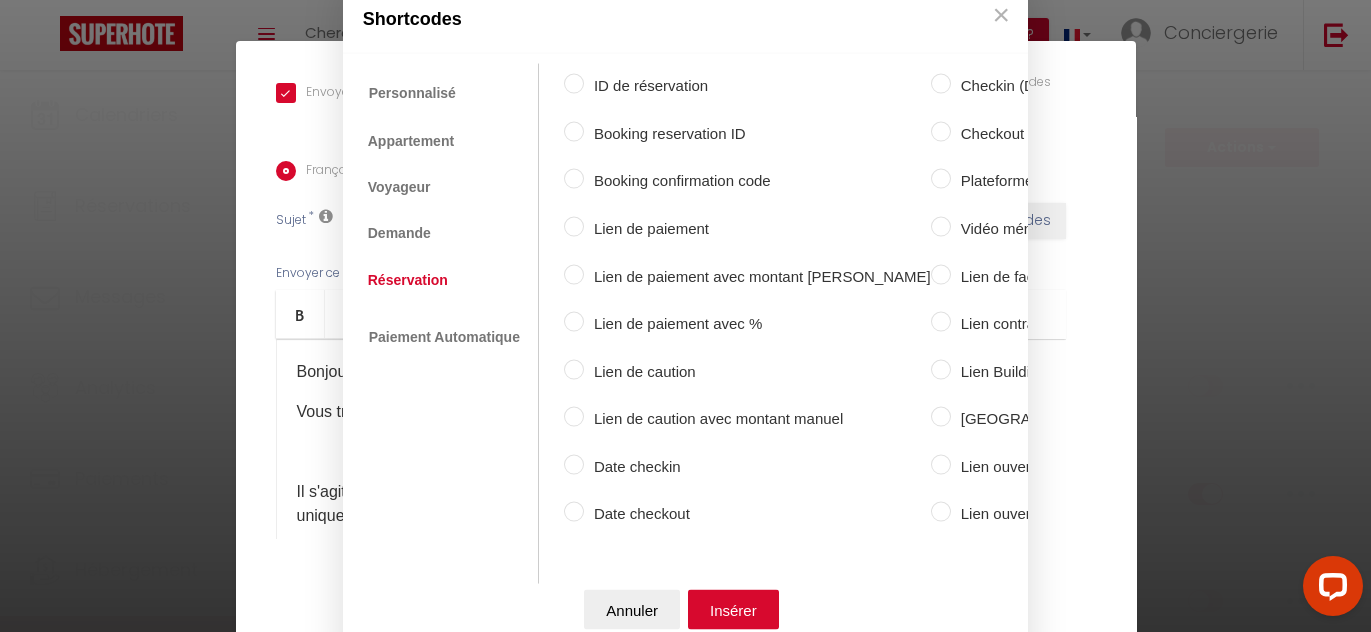 click on "Lien de caution" at bounding box center [757, 371] 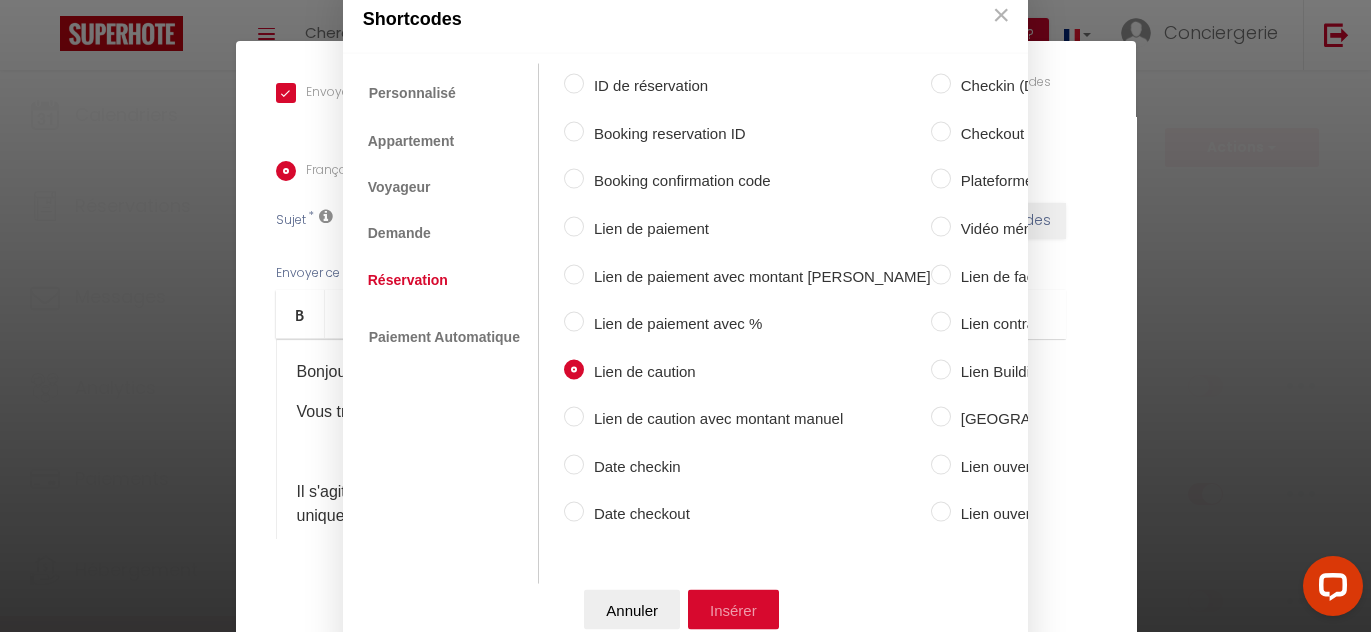 click on "Insérer" at bounding box center [733, 609] 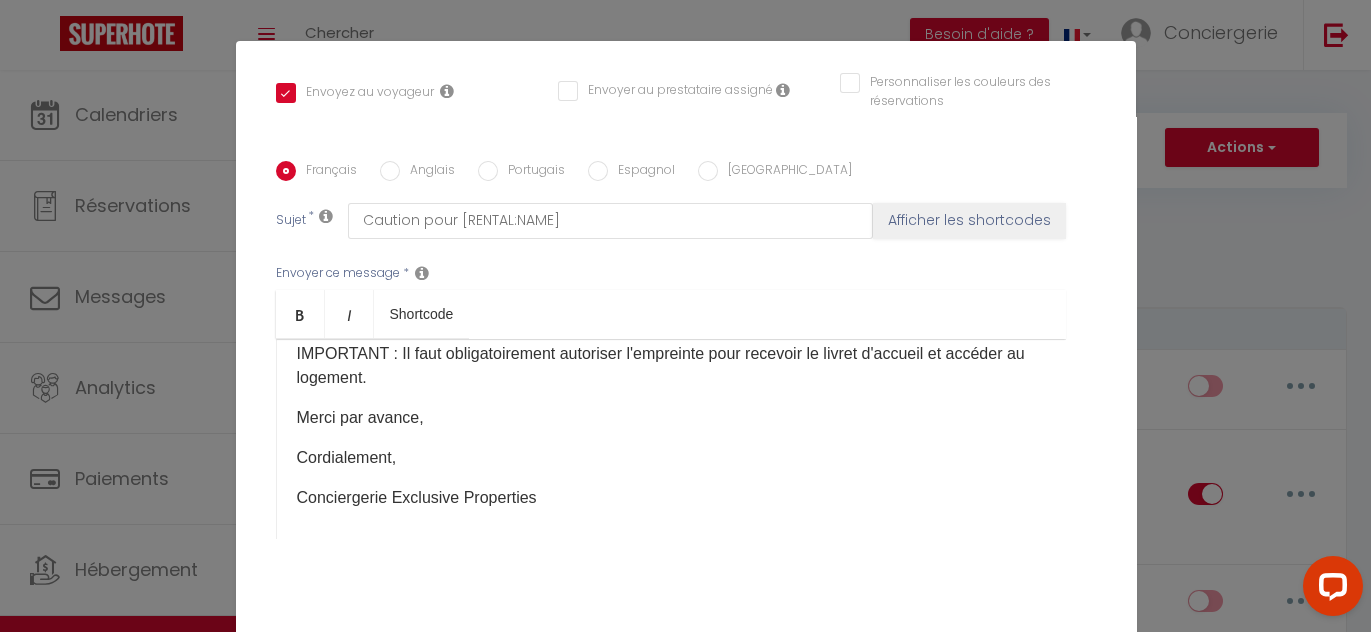 scroll, scrollTop: 214, scrollLeft: 0, axis: vertical 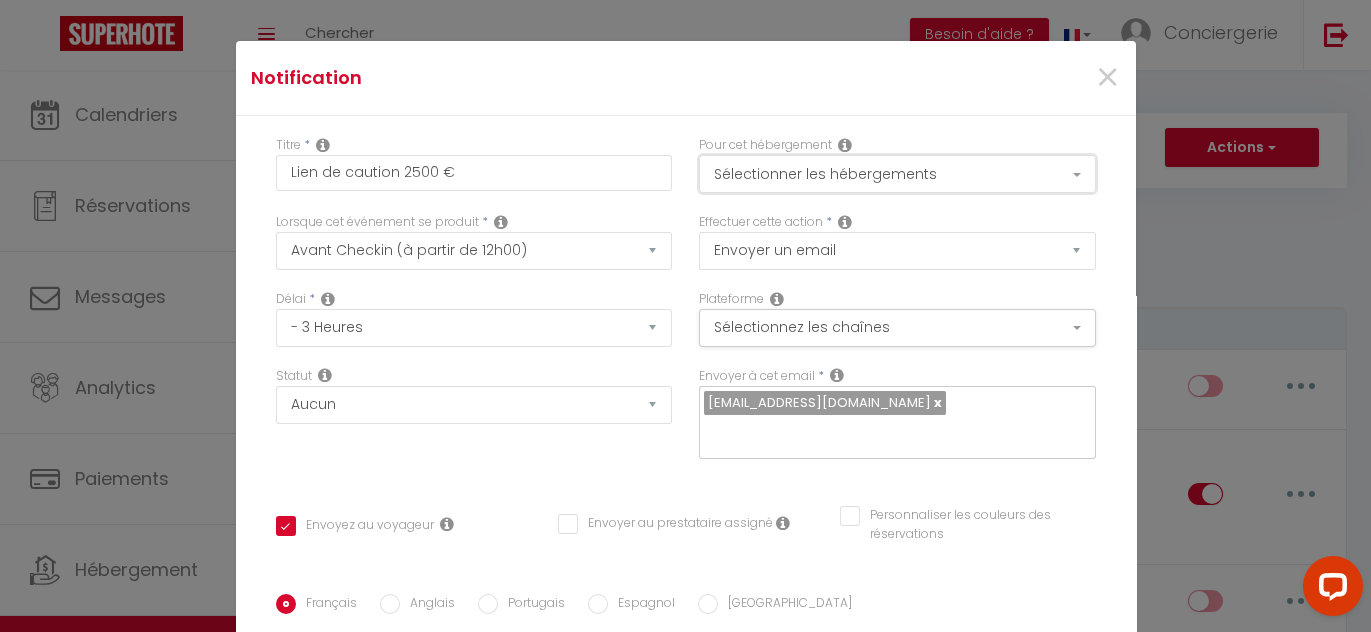 click on "Sélectionner les hébergements" at bounding box center [897, 174] 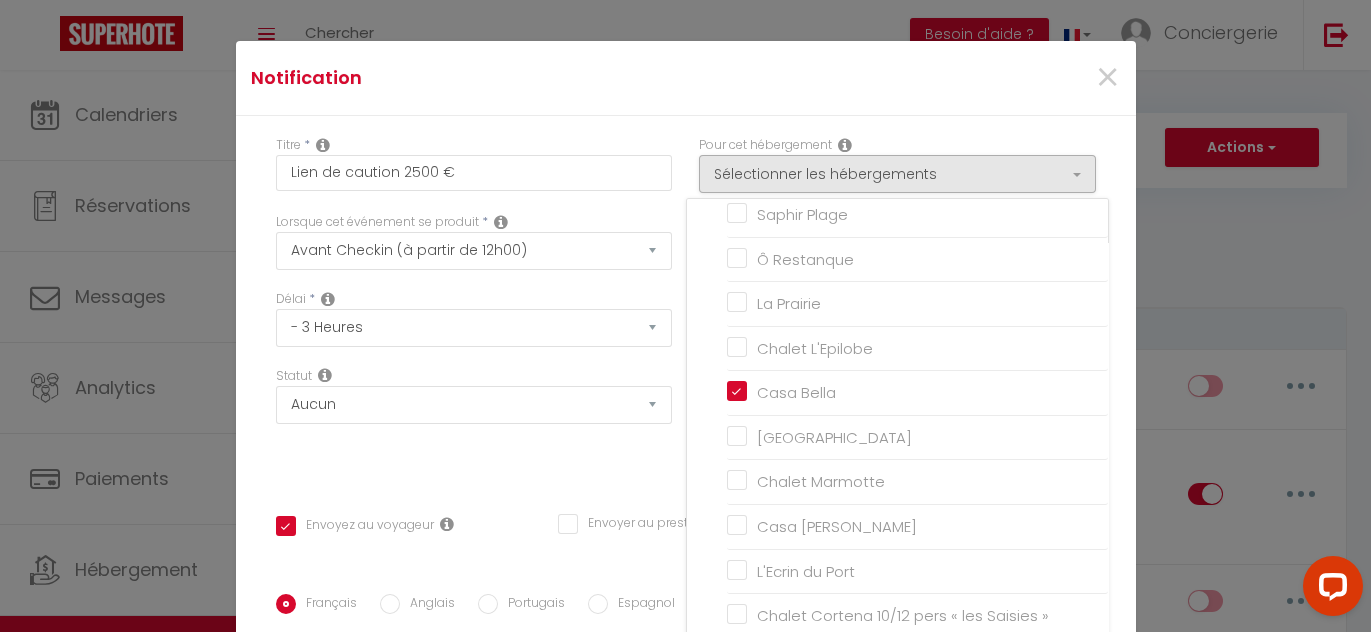 click on "Titre   *     Lien de caution 2500 €   Pour cet hébergement
Sélectionner les hébergements
Tous les apparts
Autres
Le Neyst
Cosy Lafayette
Home Sweet Home
Saphir Plage
Ô Restanque
[GEOGRAPHIC_DATA]
Chalet L'Epilobe
Lorsque cet événement se produit   *      Après la réservation" at bounding box center [686, 594] 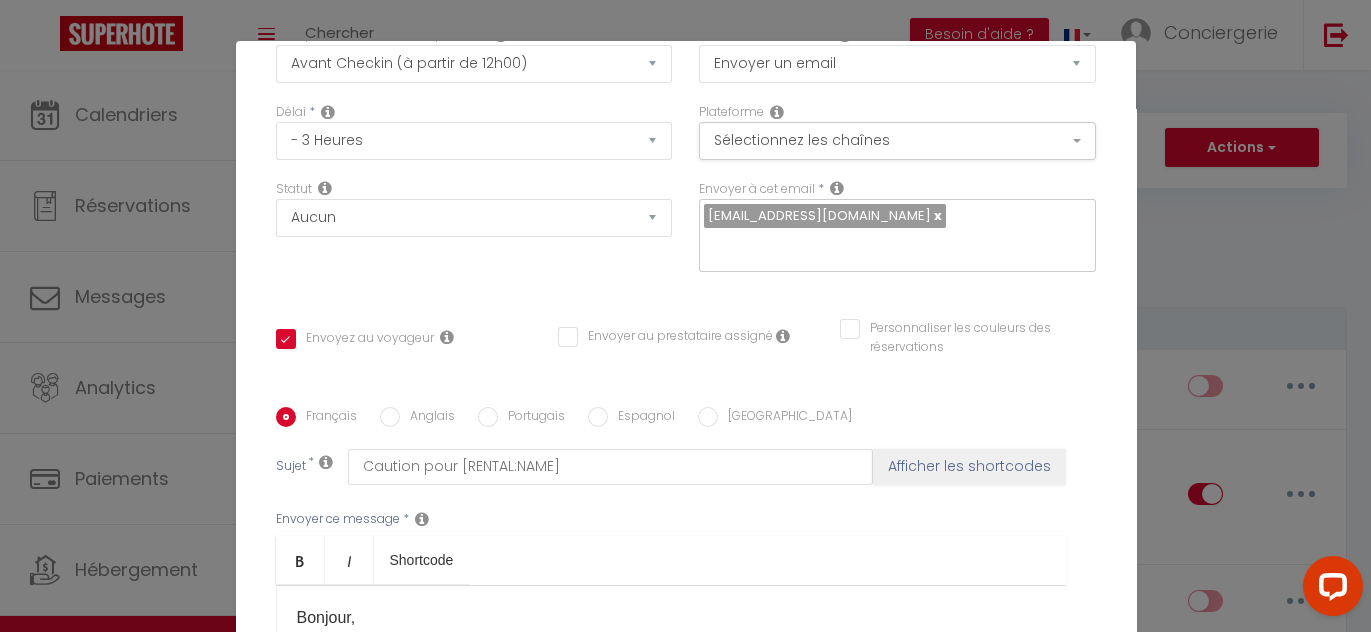 scroll, scrollTop: 433, scrollLeft: 0, axis: vertical 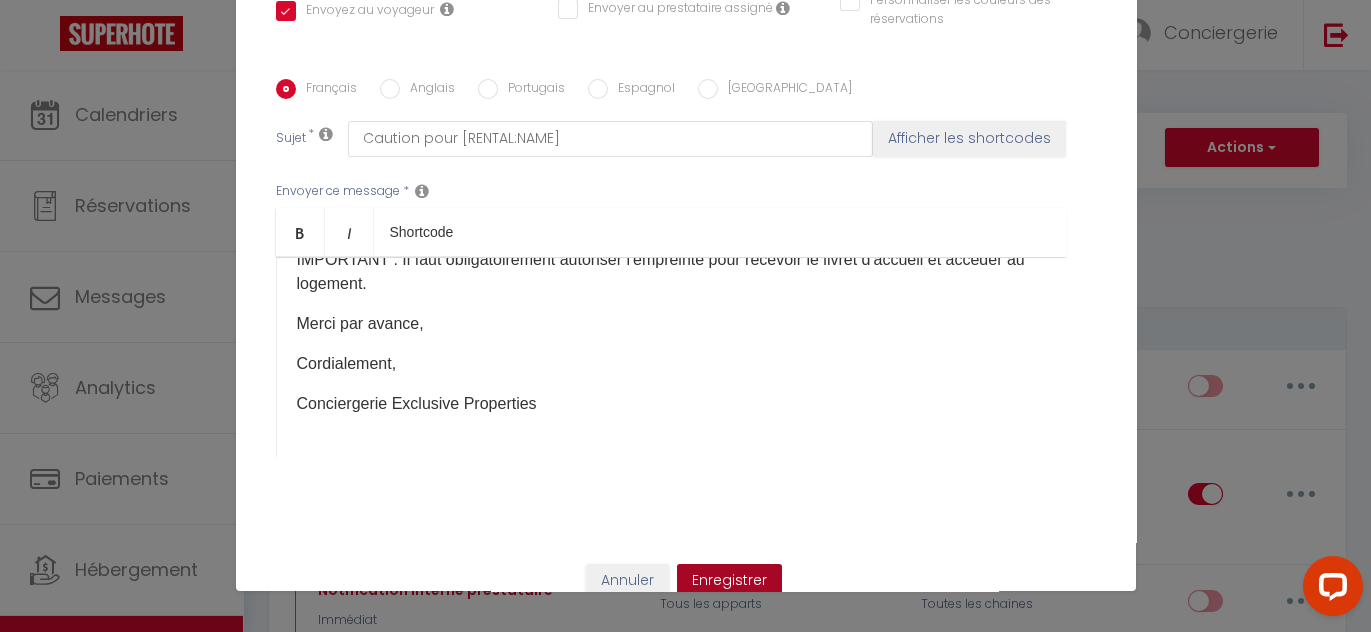 click on "Enregistrer" at bounding box center (729, 581) 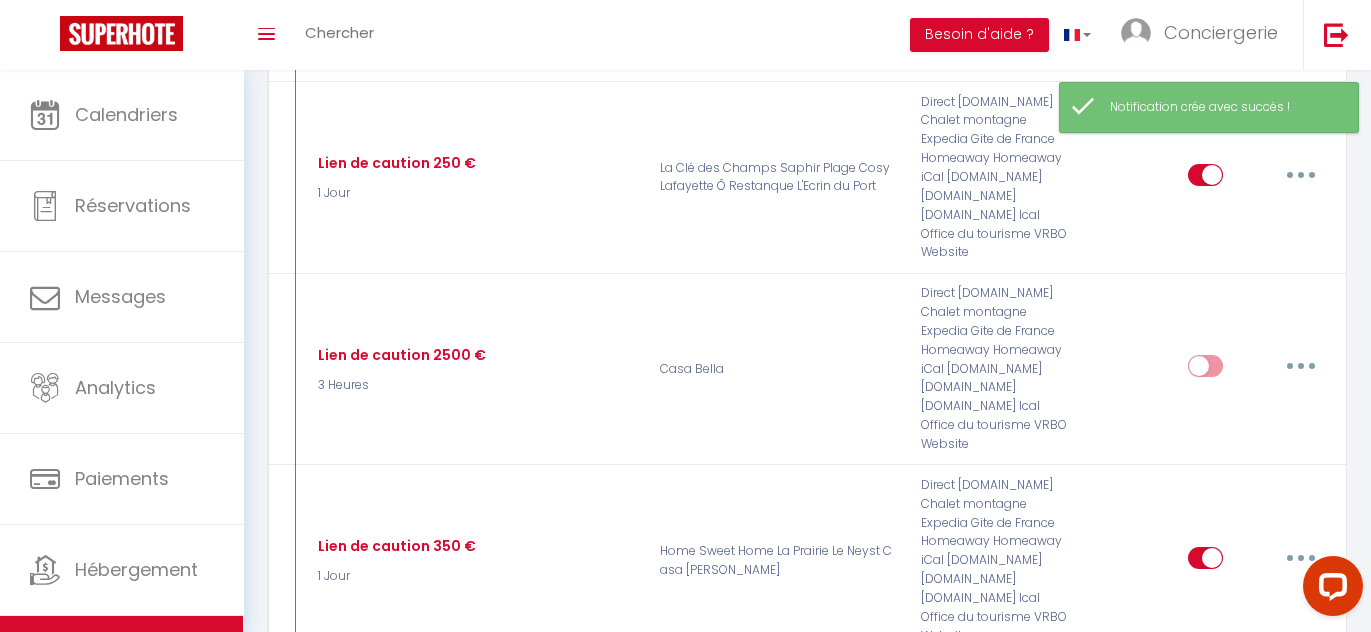 scroll, scrollTop: 693, scrollLeft: 0, axis: vertical 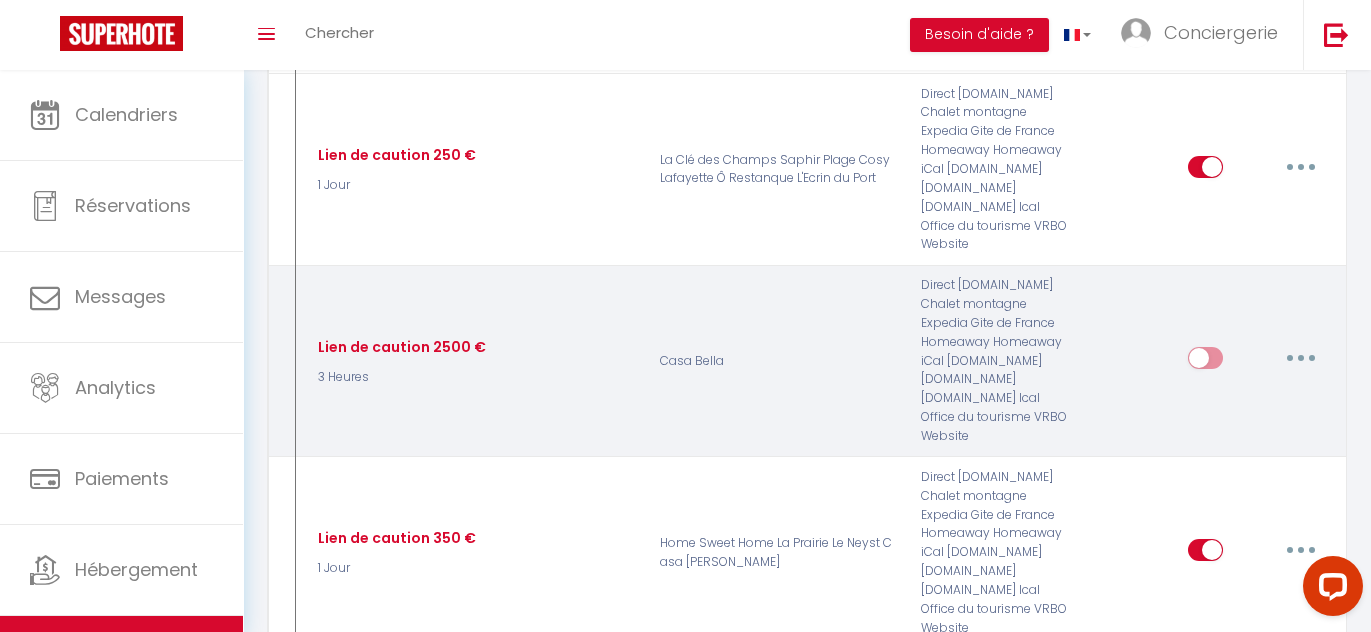 click at bounding box center [1205, 362] 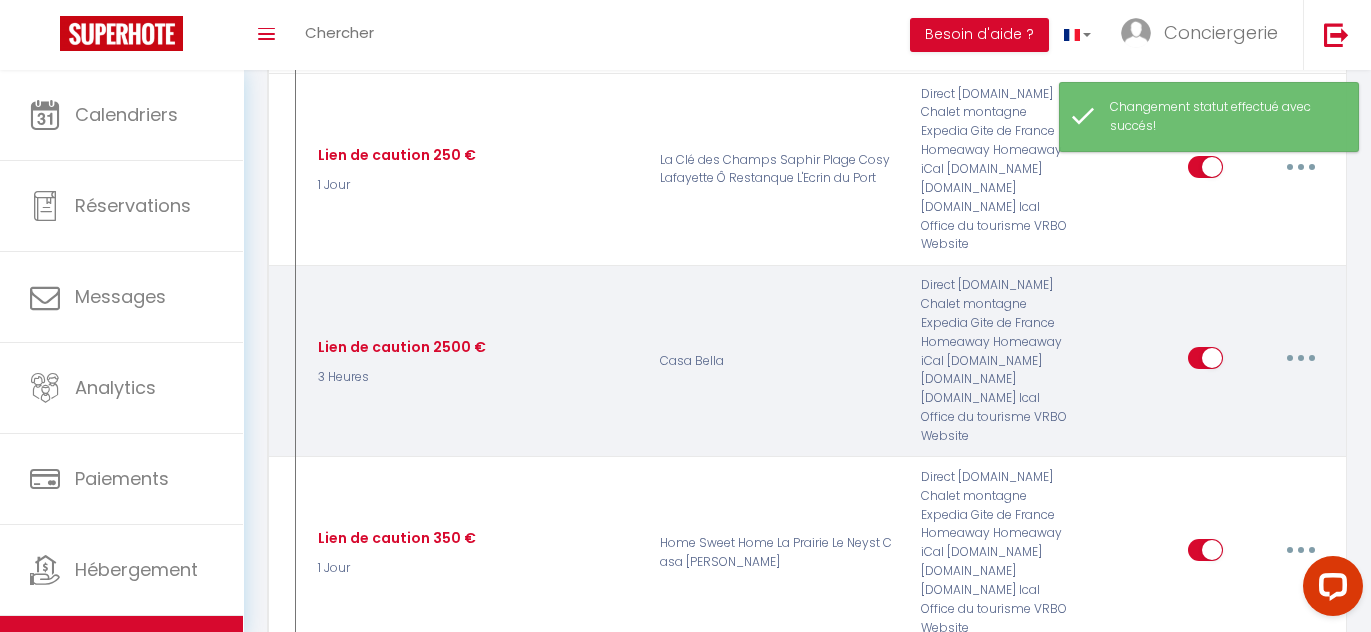 scroll, scrollTop: 0, scrollLeft: 0, axis: both 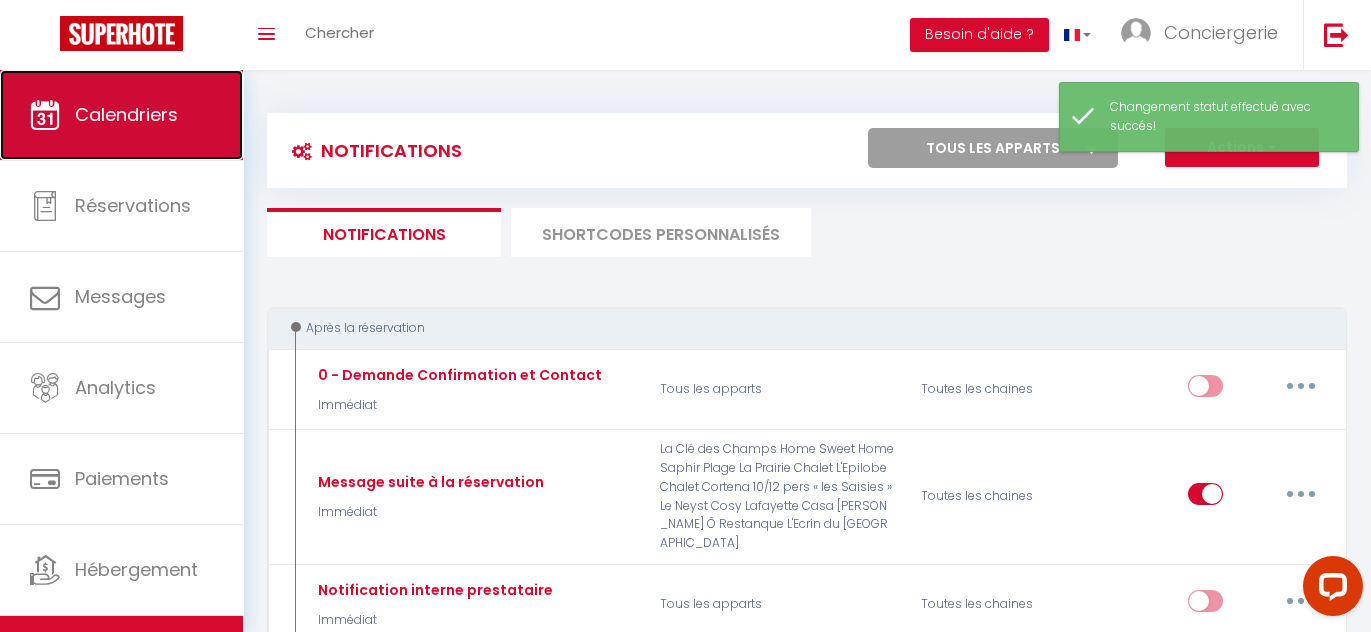 click on "Calendriers" at bounding box center (121, 115) 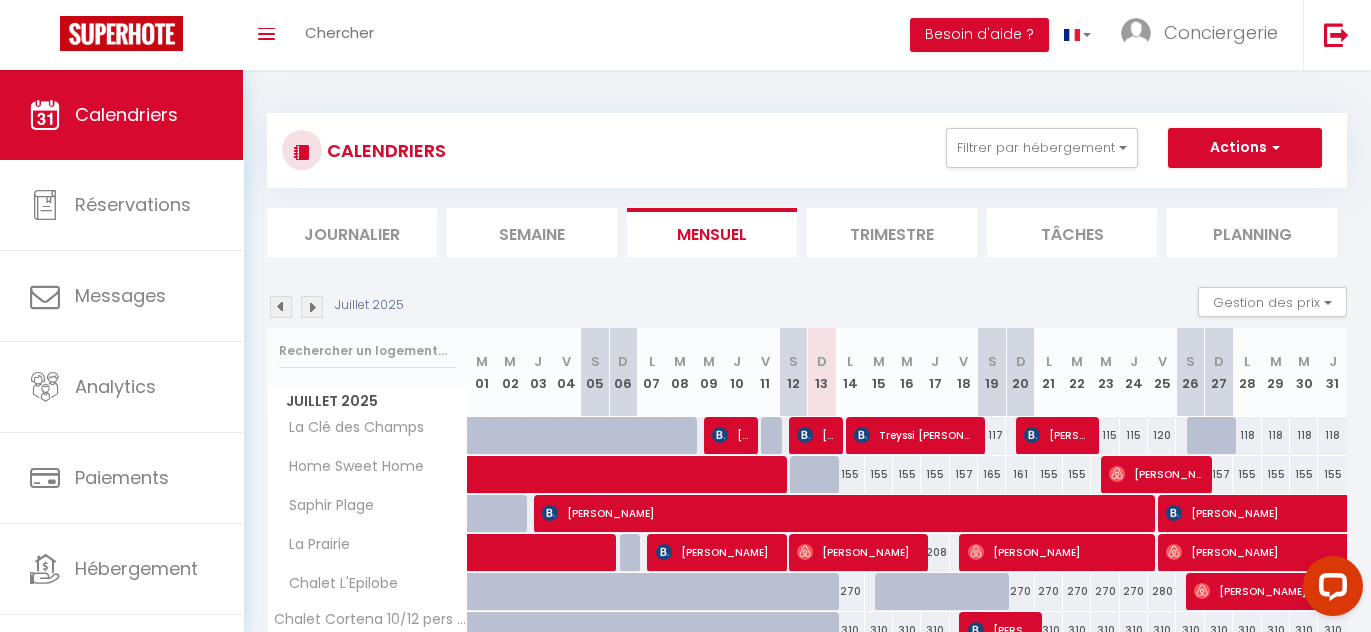 click on "CALENDRIERS
Filtrer par hébergement
Tous       Le Neyst     Cosy Lafayette     Home Sweet Home     Saphir Plage     Ô Restanque     [GEOGRAPHIC_DATA]     [GEOGRAPHIC_DATA]     [GEOGRAPHIC_DATA][PERSON_NAME] du [GEOGRAPHIC_DATA] Cortena 10/12 pers « les Saisies »     La Clé des Champs    Effacer   Sauvegarder
Actions
Nouvelle réservation   Exporter les réservations   Importer les réservations" at bounding box center [807, 150] 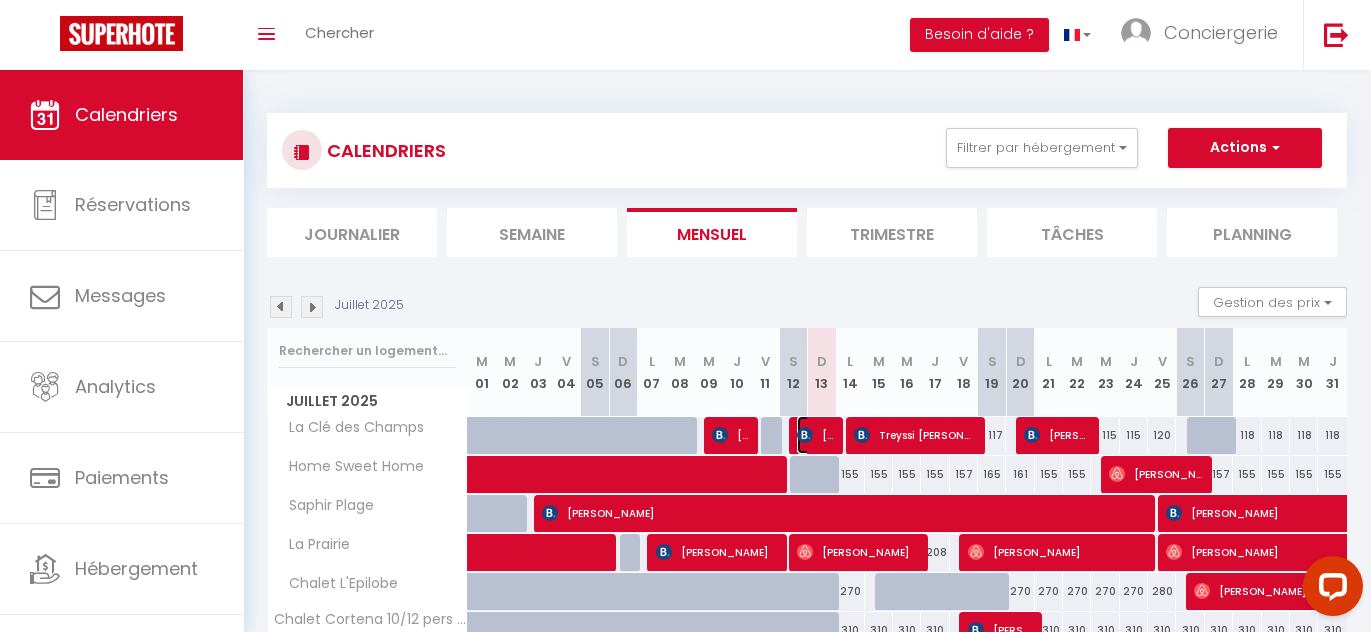 click on "[PERSON_NAME]" at bounding box center (815, 435) 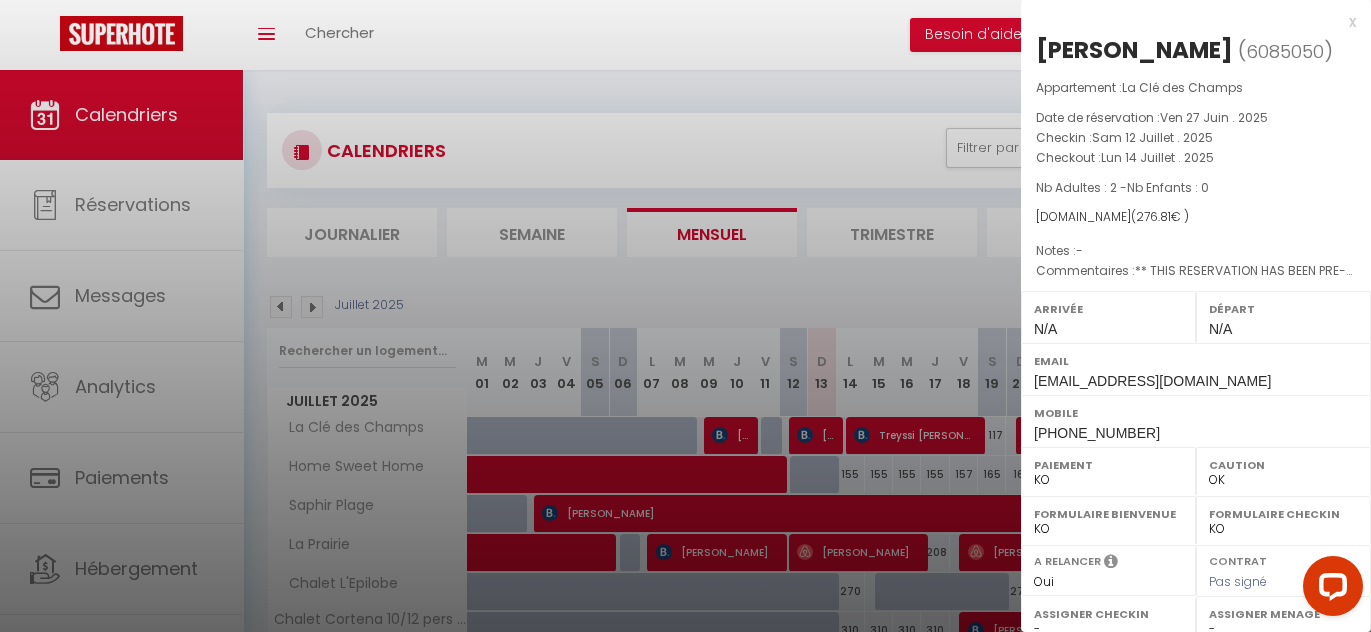 click at bounding box center (685, 316) 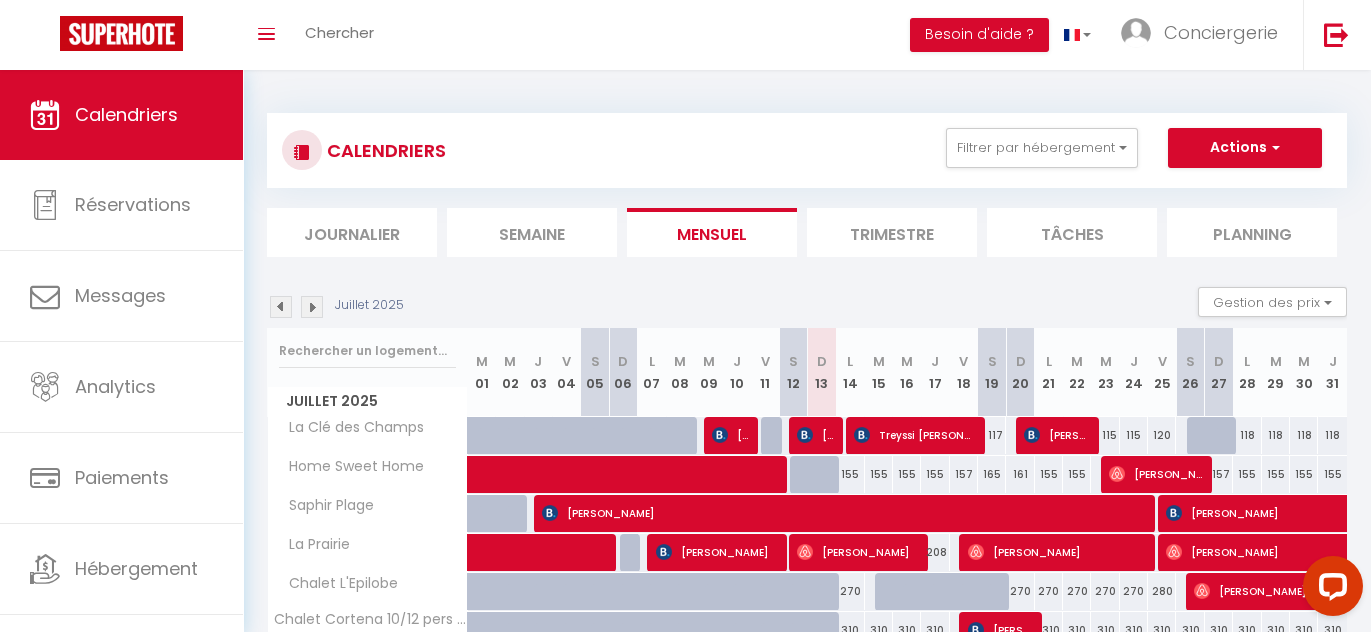 click on "CALENDRIERS
Filtrer par hébergement
Tous       Le Neyst     Cosy Lafayette     Home Sweet Home     Saphir Plage     Ô Restanque     [GEOGRAPHIC_DATA]     [GEOGRAPHIC_DATA]     [GEOGRAPHIC_DATA][PERSON_NAME] du [GEOGRAPHIC_DATA] Cortena 10/12 pers « les Saisies »     La Clé des Champs    Effacer   Sauvegarder
Actions
Nouvelle réservation   Exporter les réservations   Importer les réservations" at bounding box center (807, 150) 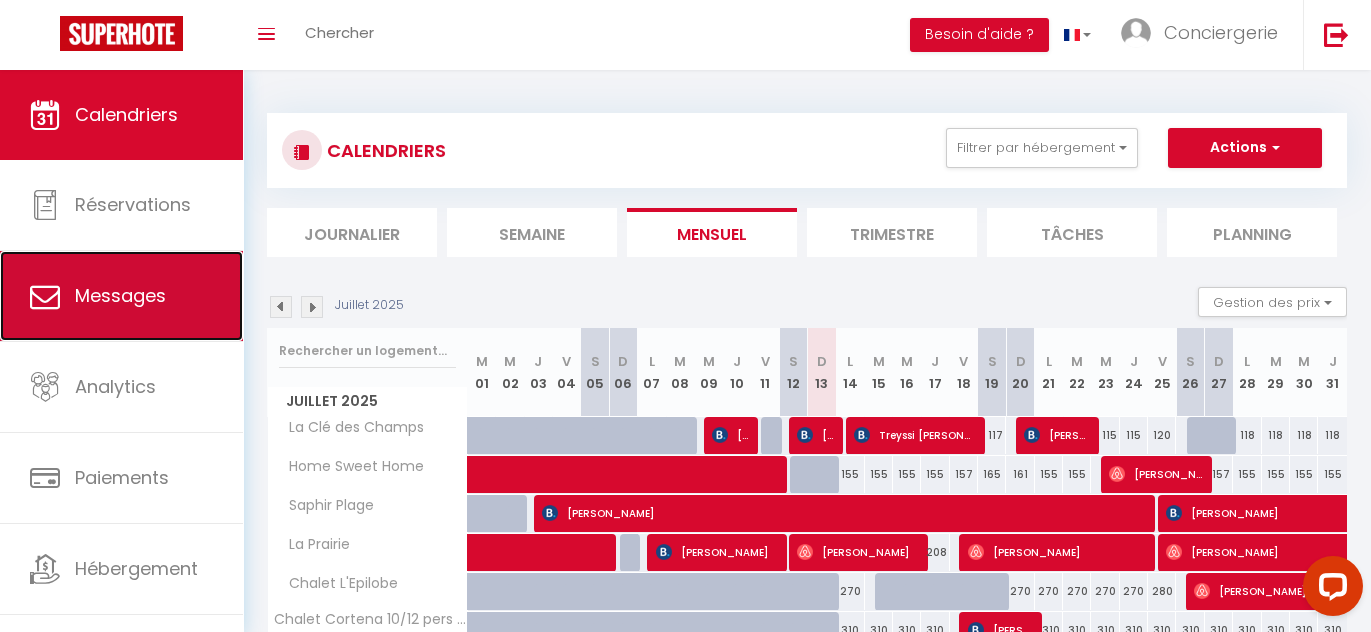 click on "Messages" at bounding box center (121, 296) 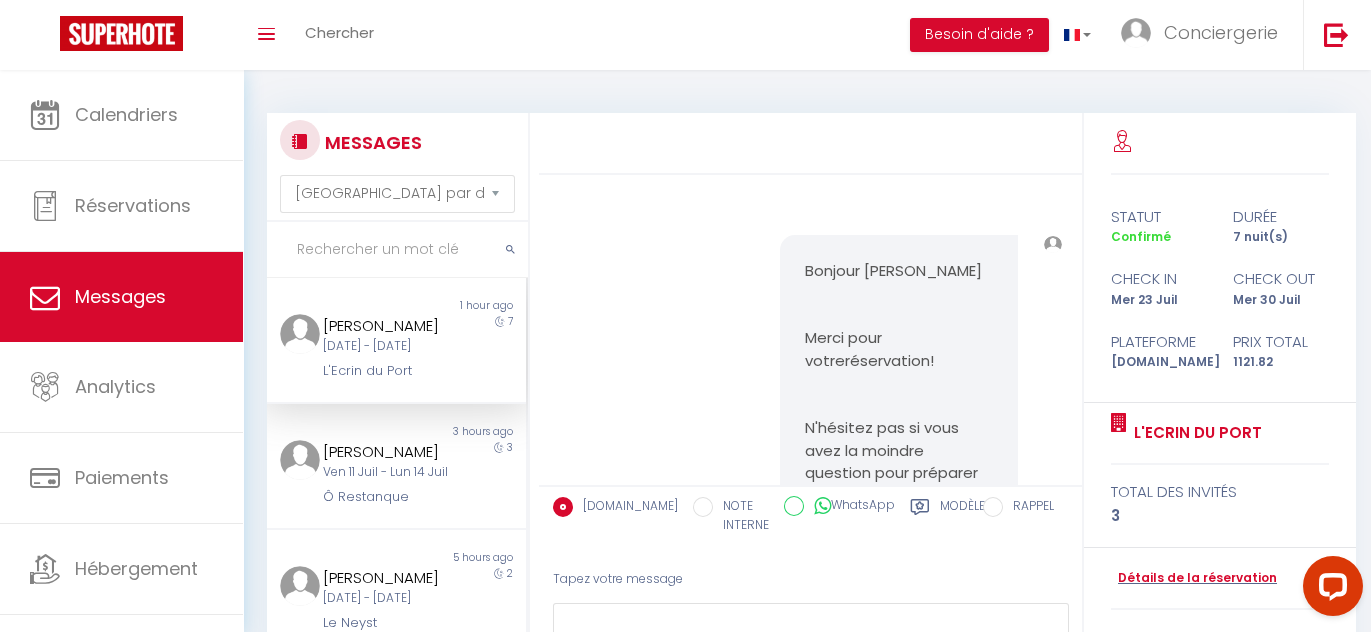 scroll, scrollTop: 905, scrollLeft: 0, axis: vertical 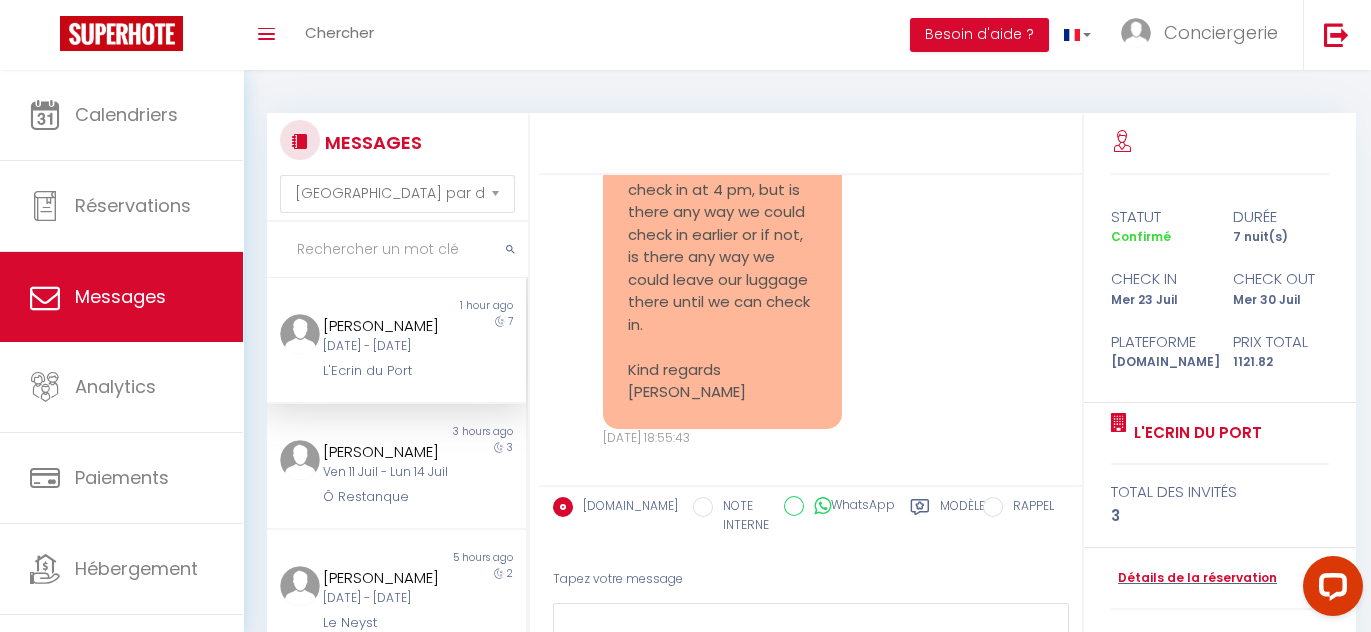 click on "[PERSON_NAME]   [DATE] - [DATE]   L'Ecrin du Port" at bounding box center [385, 348] 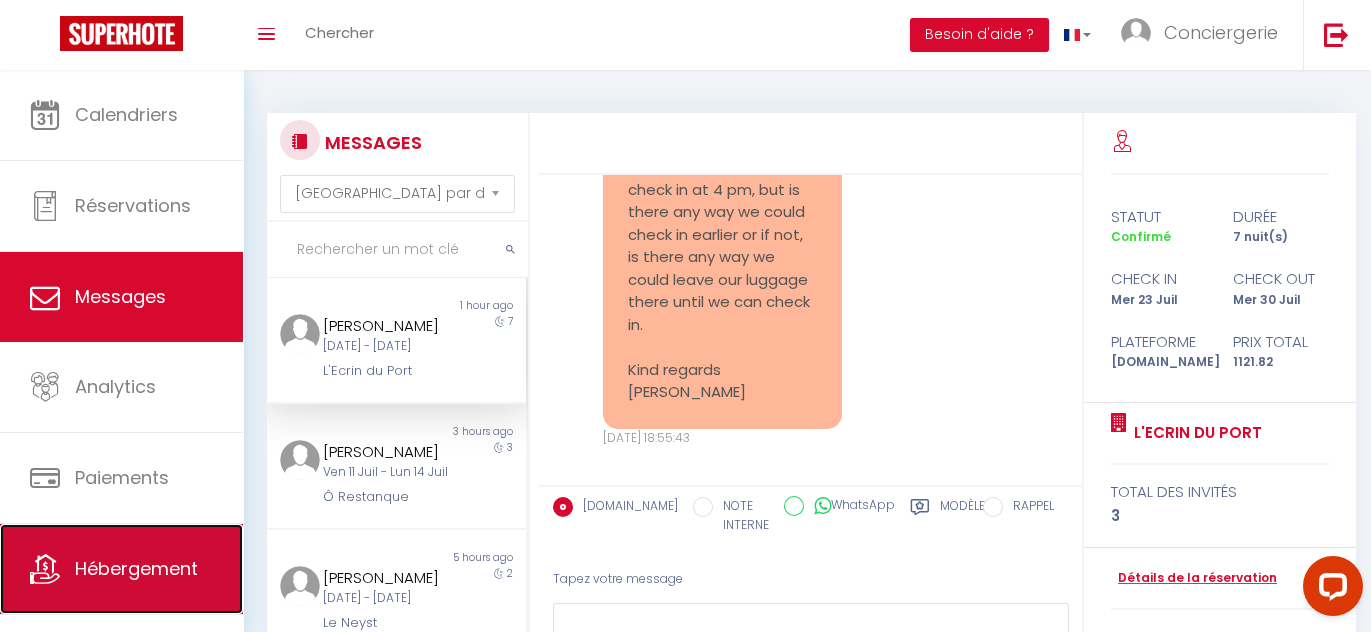 click on "Hébergement" at bounding box center [136, 568] 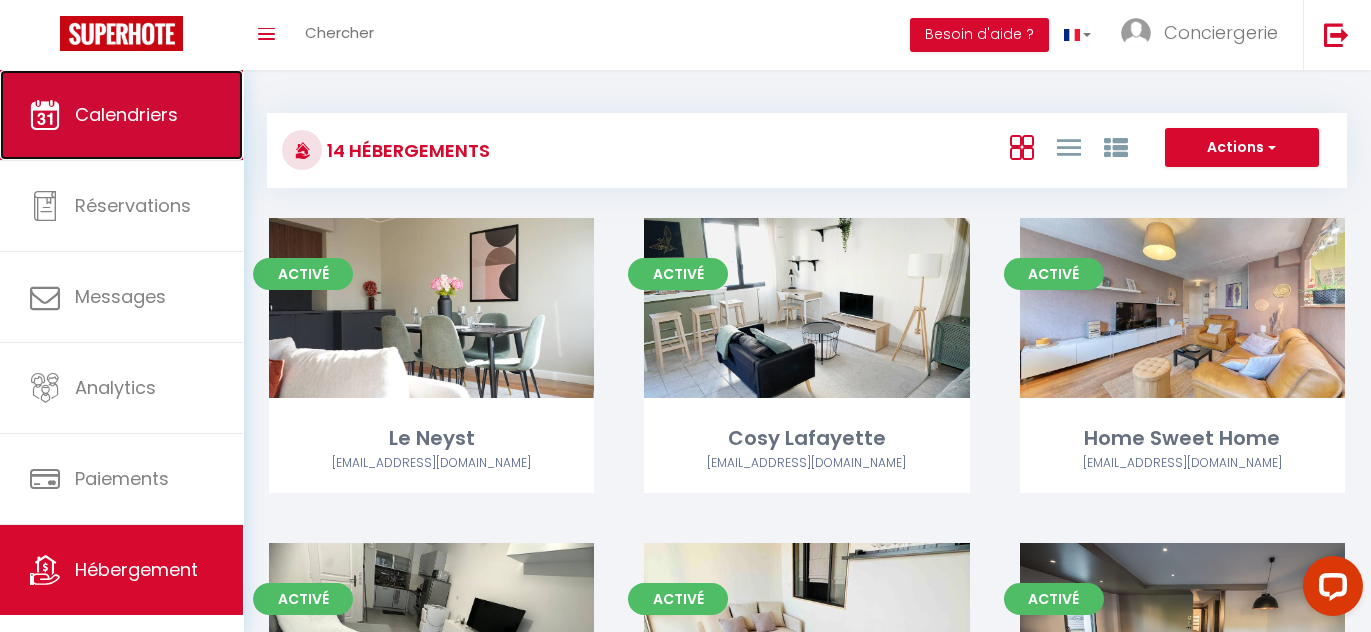 click on "Calendriers" at bounding box center (126, 114) 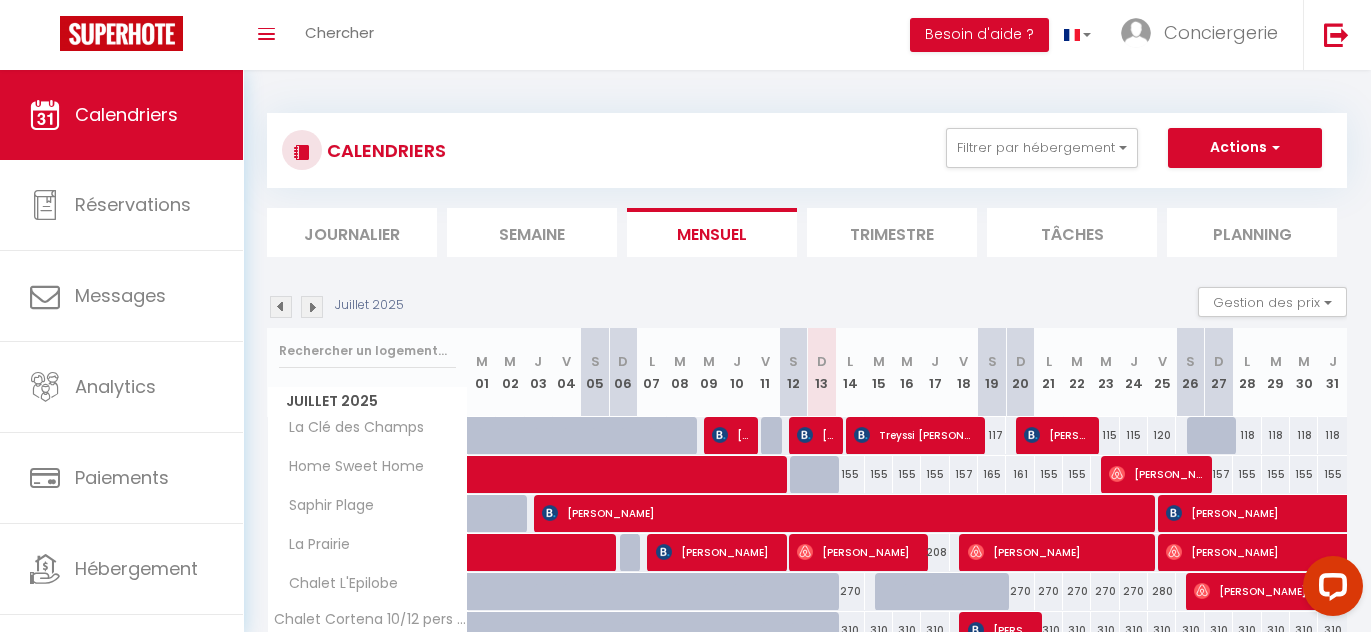 click on "CALENDRIERS
Filtrer par hébergement
Tous       Le Neyst     Cosy Lafayette     Home Sweet Home     Saphir Plage     Ô Restanque     [GEOGRAPHIC_DATA]     [GEOGRAPHIC_DATA]     [GEOGRAPHIC_DATA][PERSON_NAME] du [GEOGRAPHIC_DATA] Cortena 10/12 pers « les Saisies »     La Clé des Champs    Effacer   Sauvegarder
Actions
Nouvelle réservation   Exporter les réservations   Importer les réservations
Journalier
[GEOGRAPHIC_DATA]
Mensuel
Trimestre
Tâches
Planning
[DATE]
Gestion des prix
Nb Nuits minimum   Règles   Disponibilité           [DATE]" at bounding box center [807, 504] 